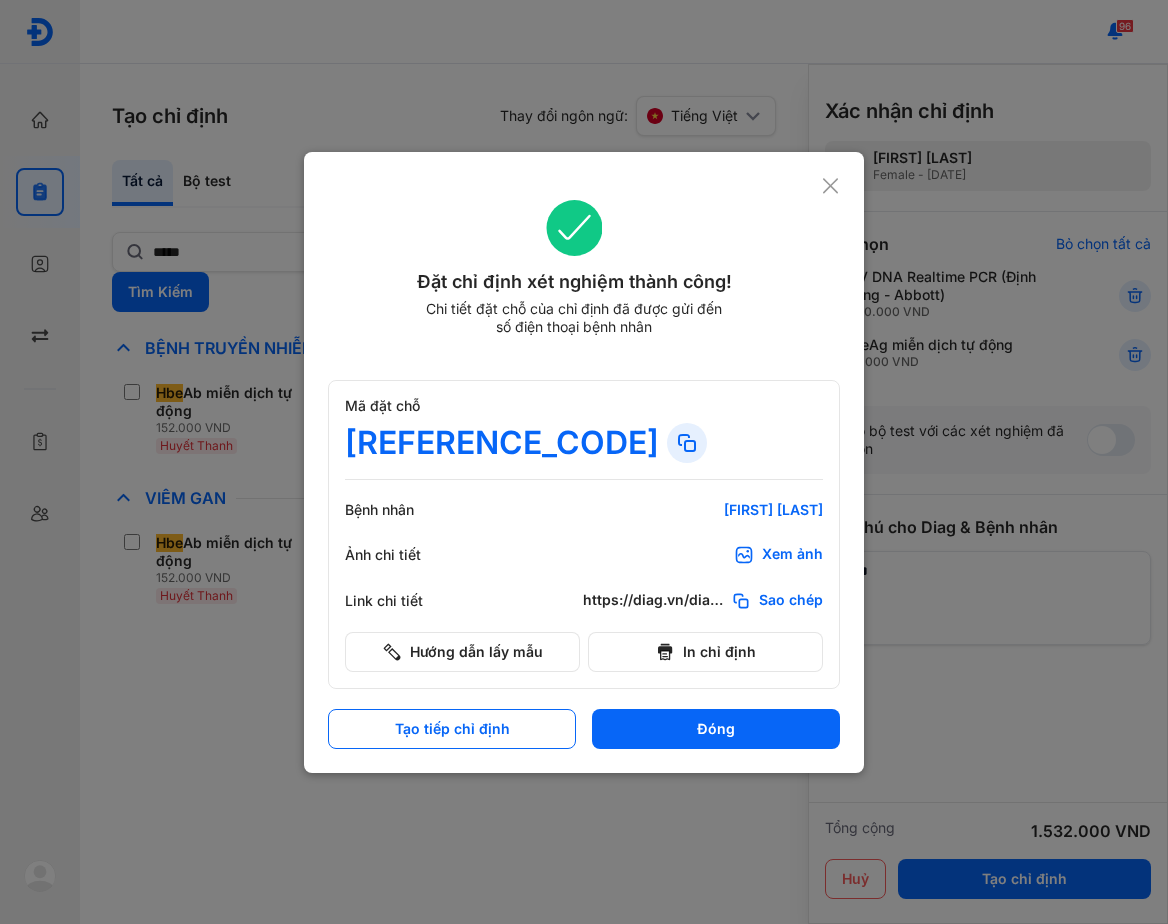 scroll, scrollTop: 0, scrollLeft: 0, axis: both 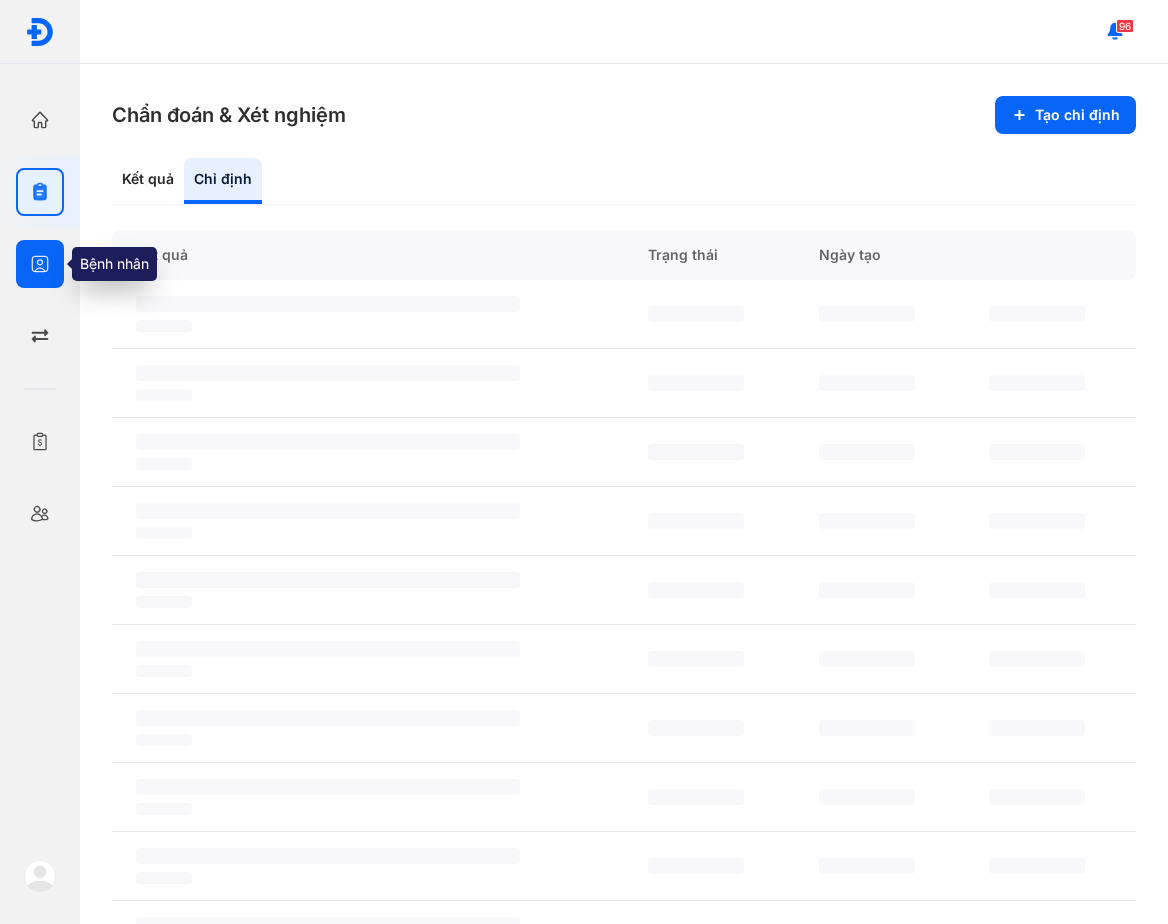 click at bounding box center (40, 264) 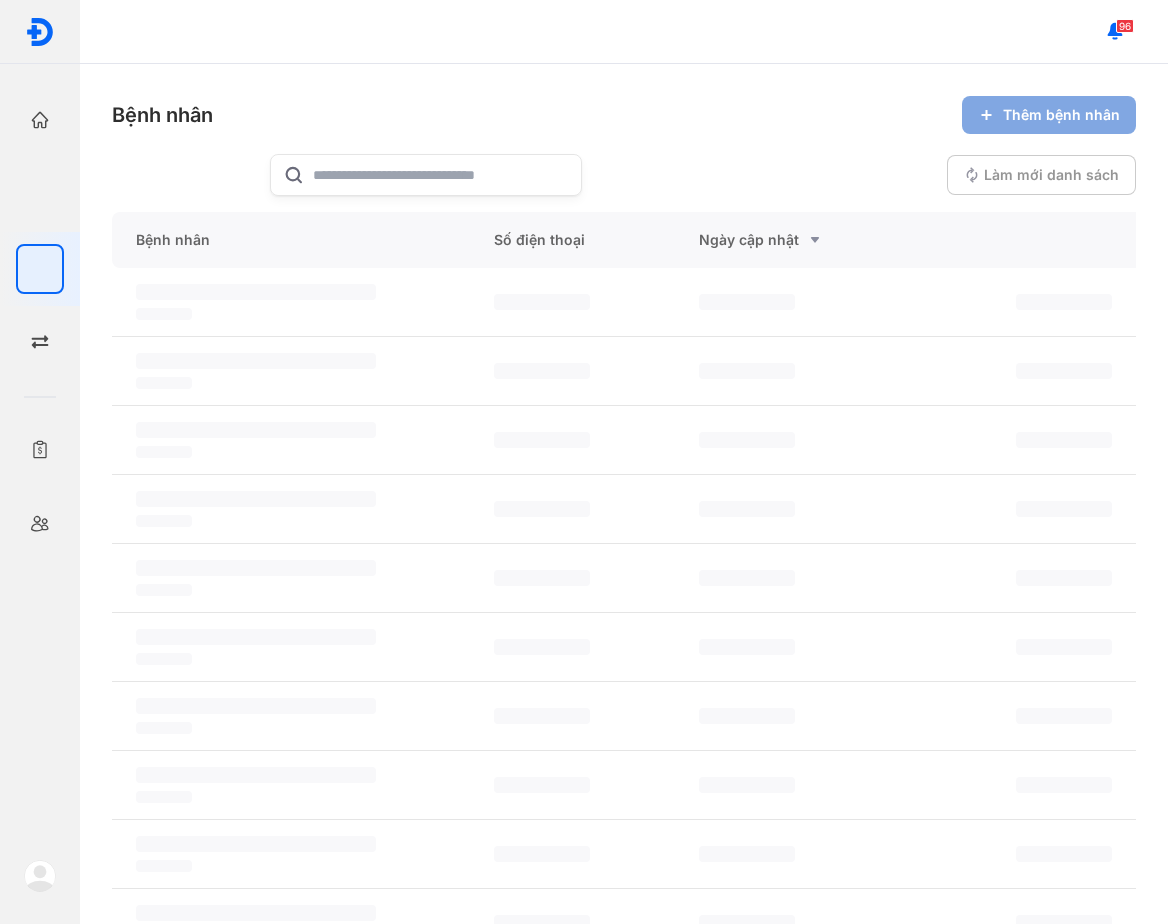 click on "Thêm bệnh nhân" 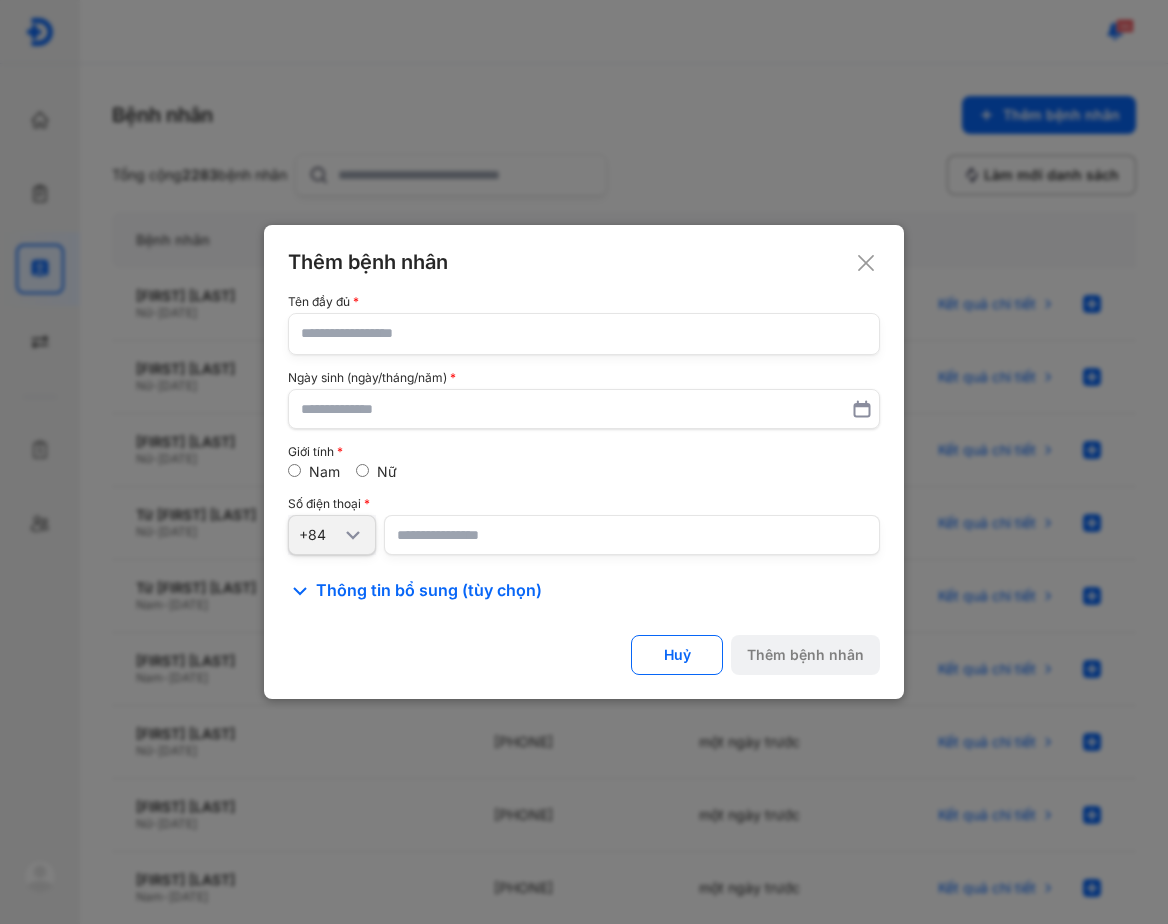 click 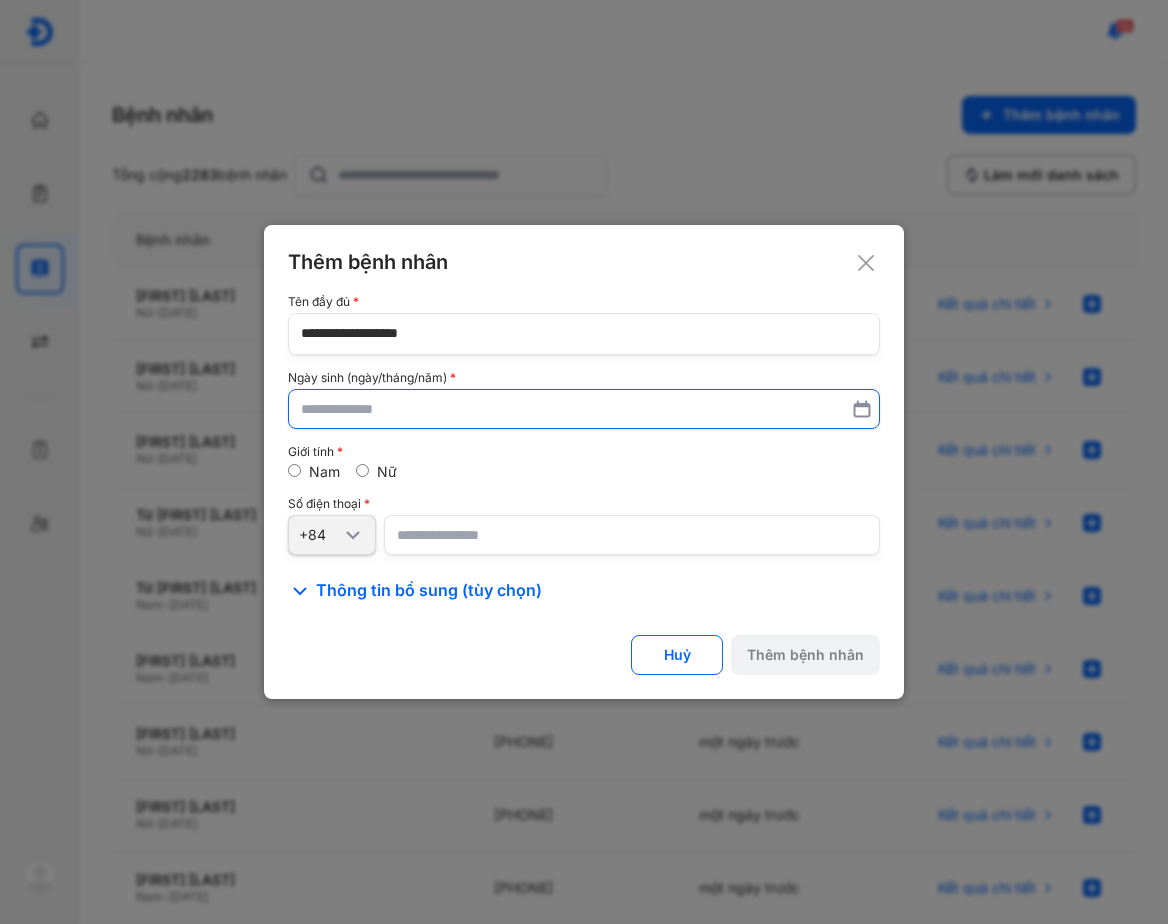 type on "**********" 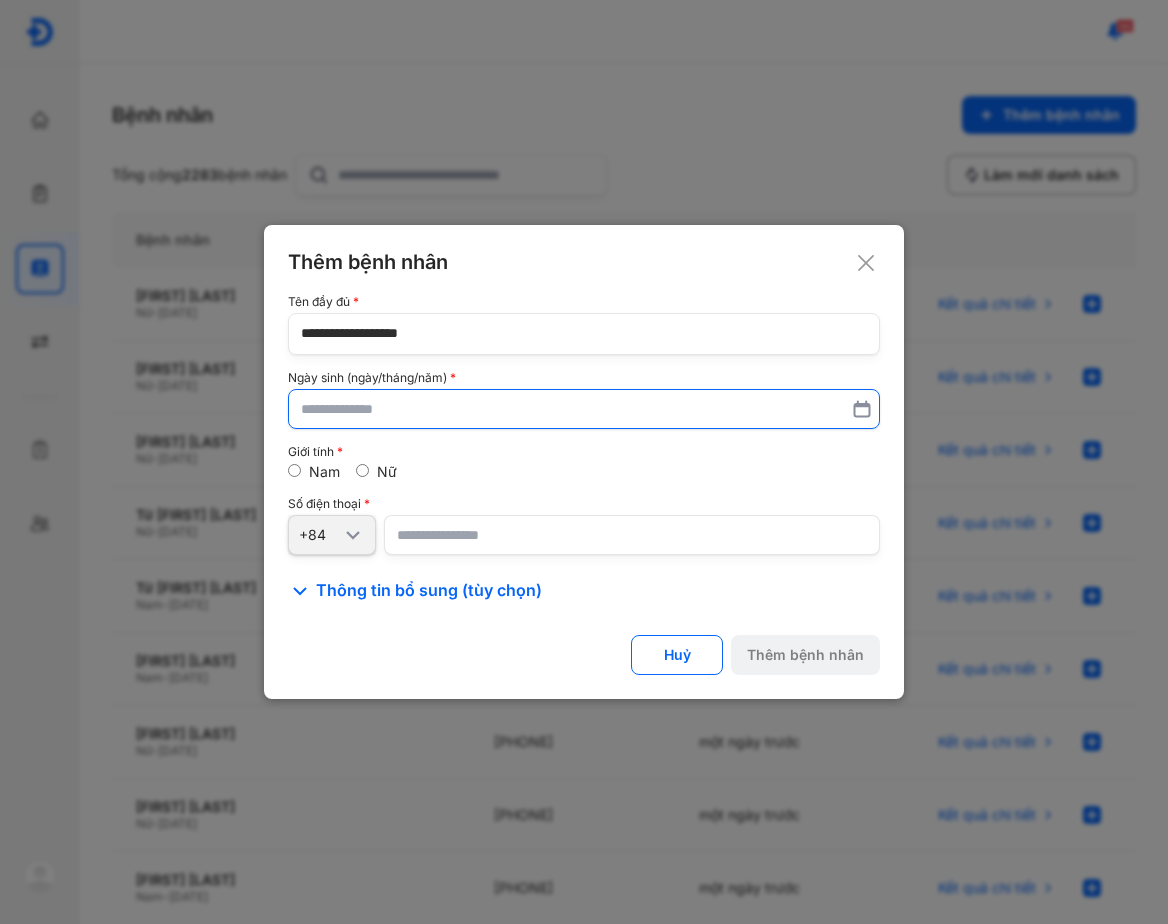 click at bounding box center (584, 409) 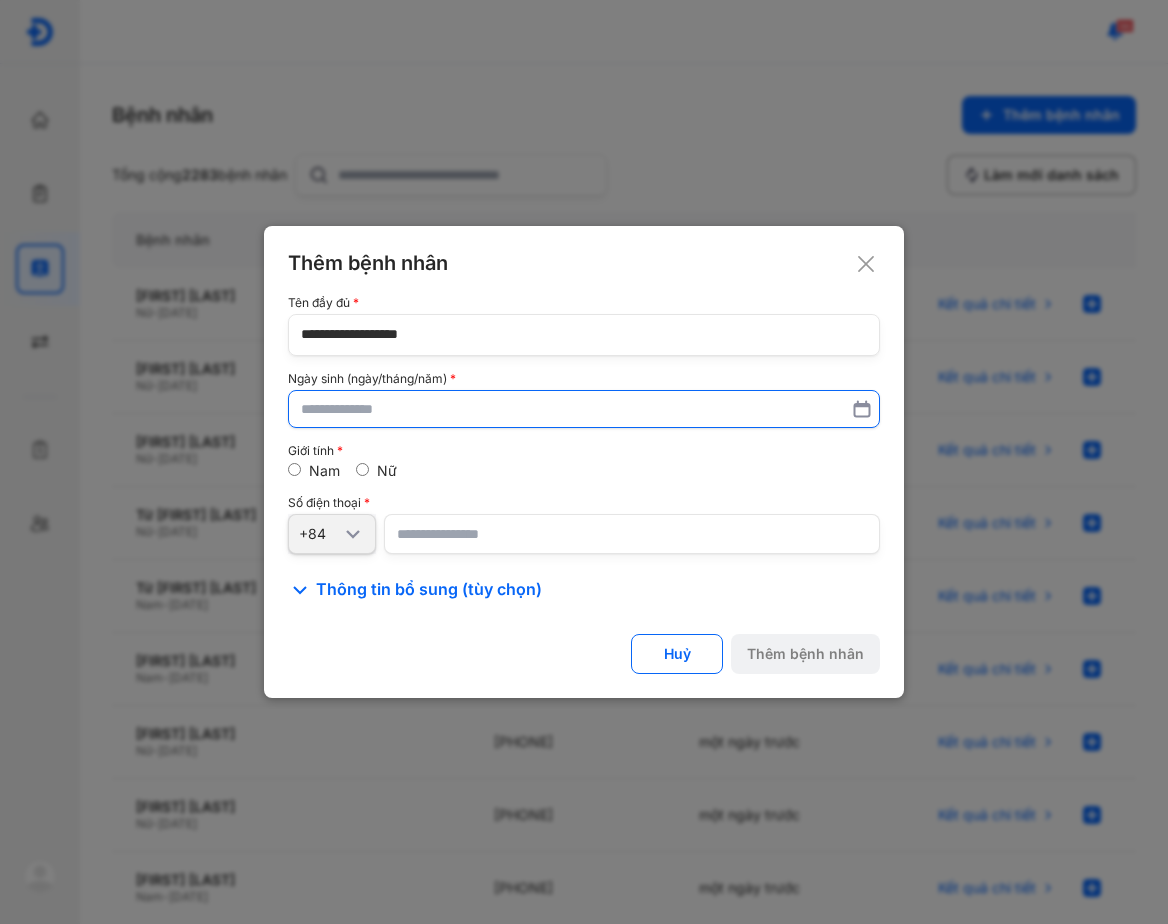 click at bounding box center (584, 409) 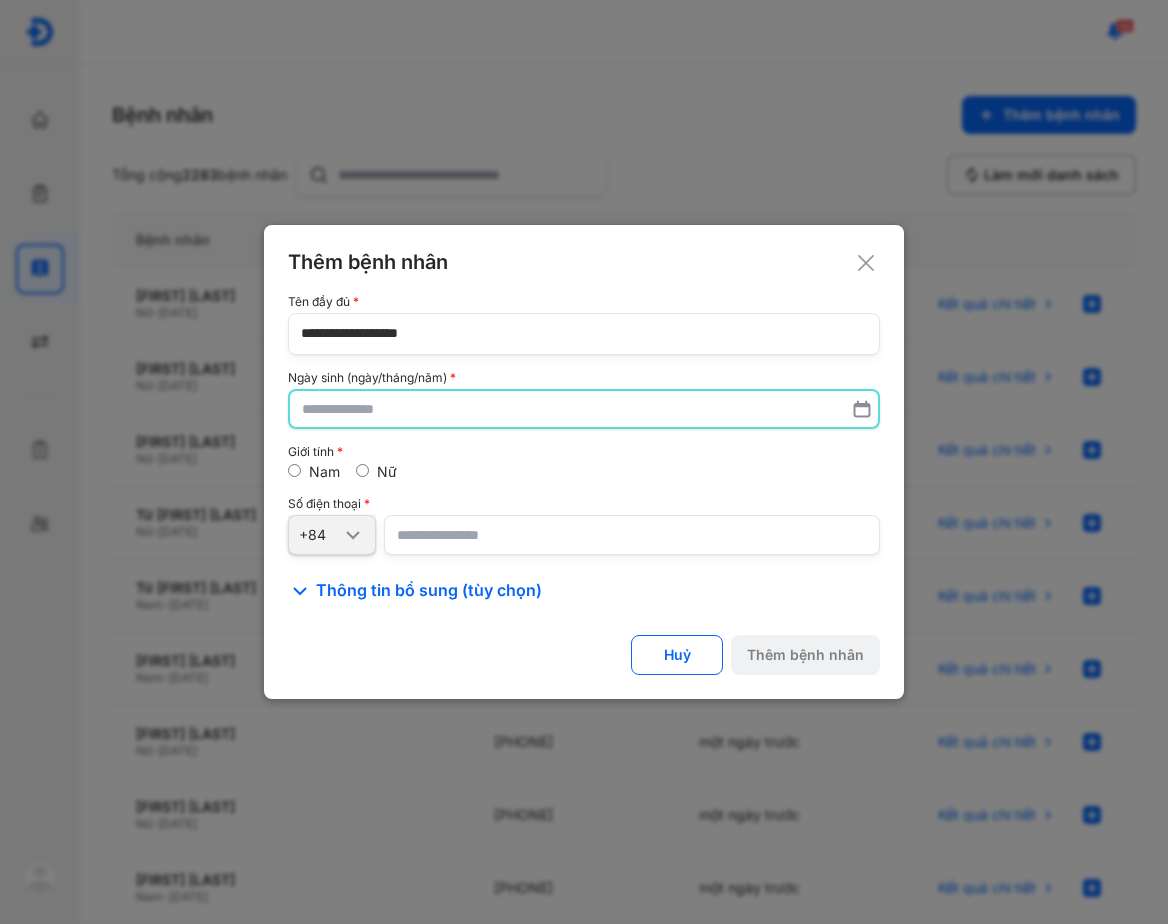 click at bounding box center (584, 409) 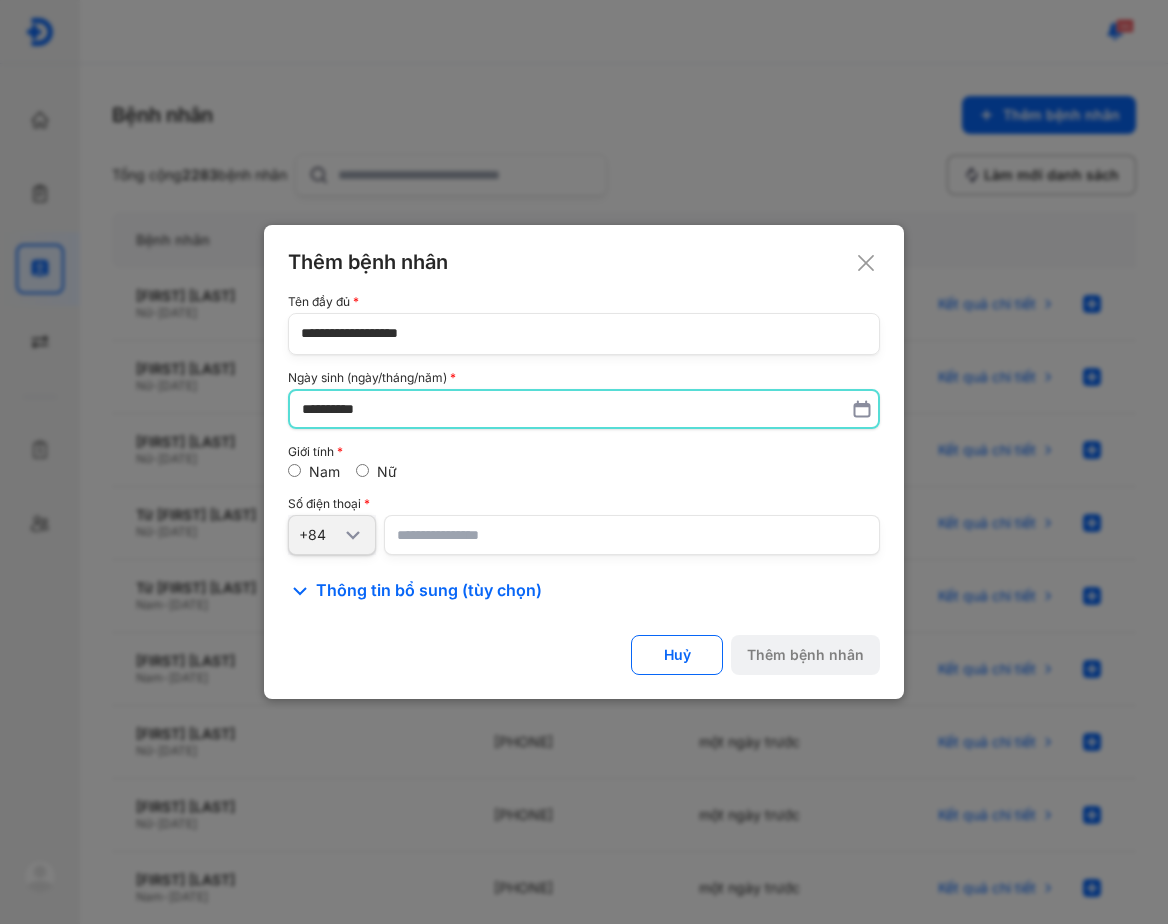 type on "**********" 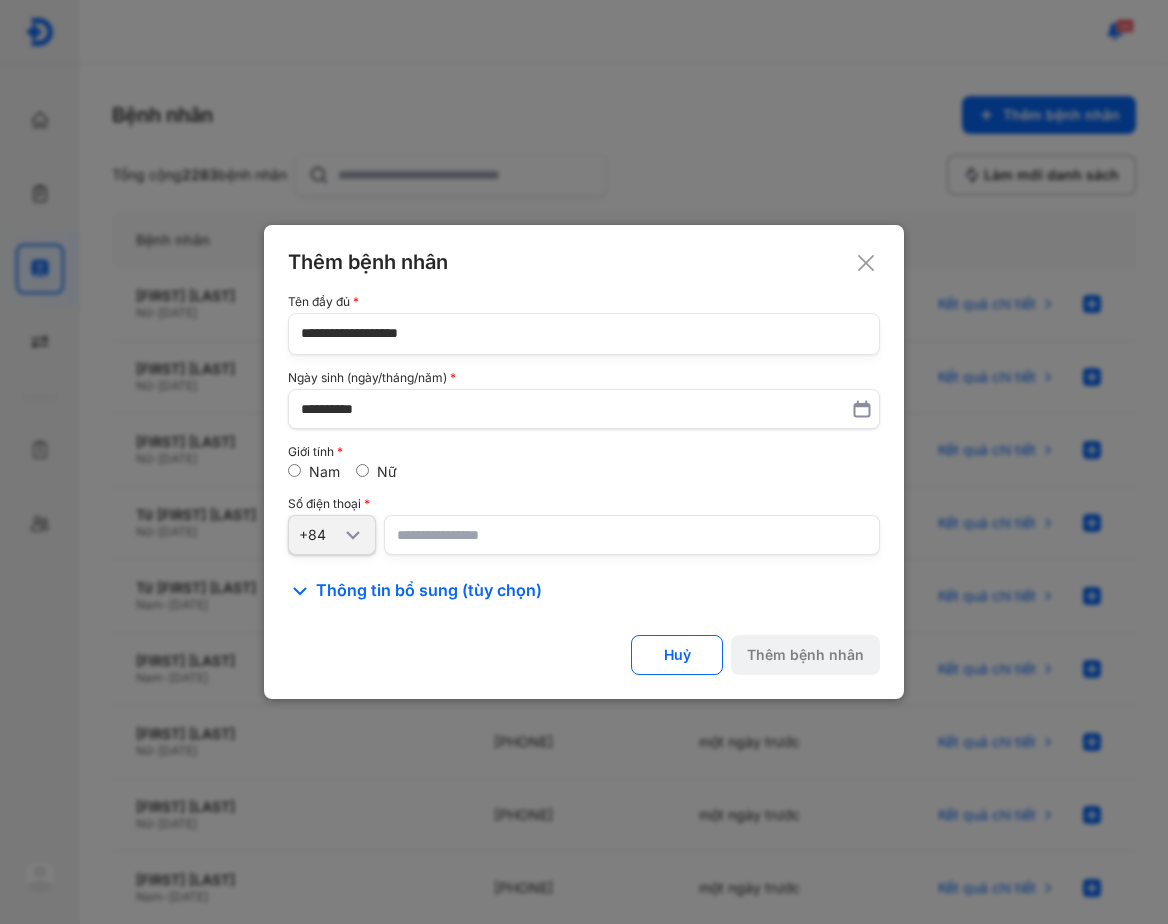 click at bounding box center (632, 535) 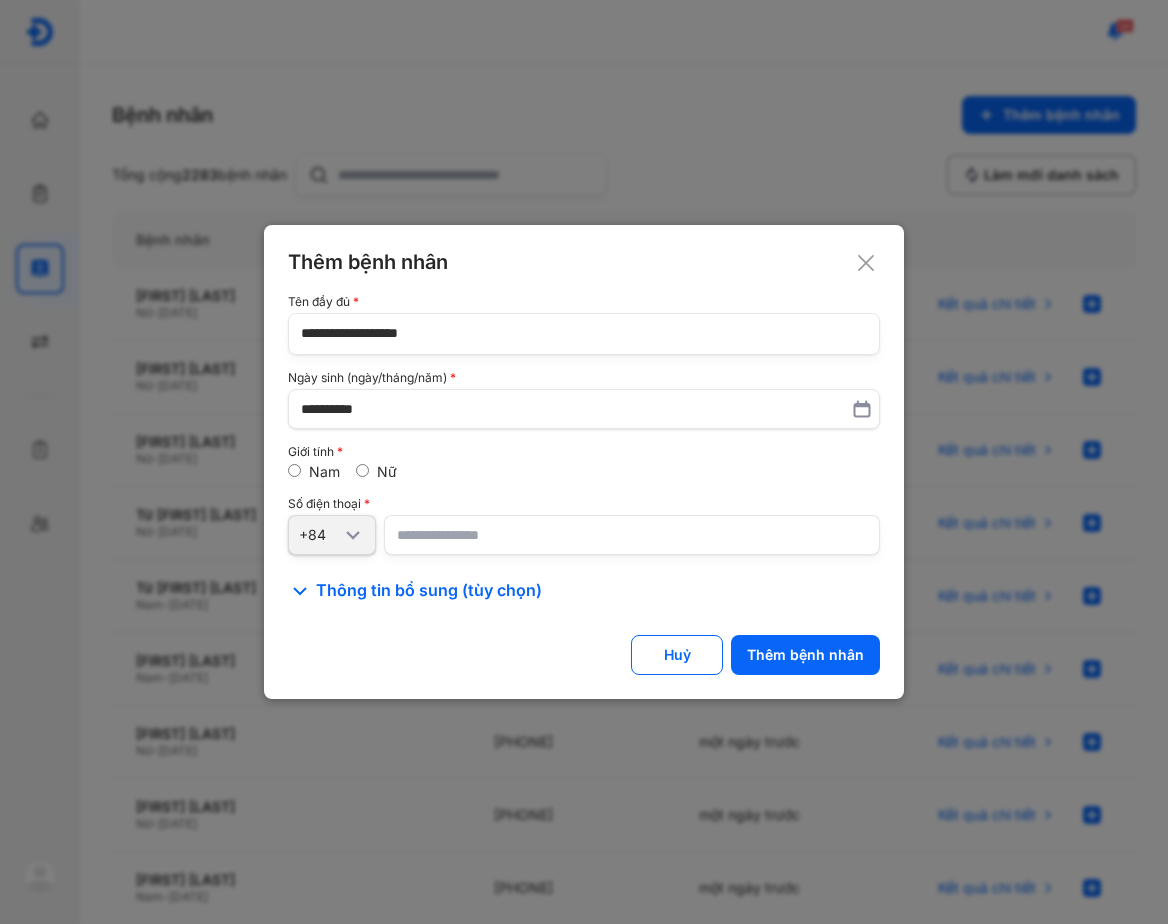 click on "Số điện thoại" at bounding box center [584, 504] 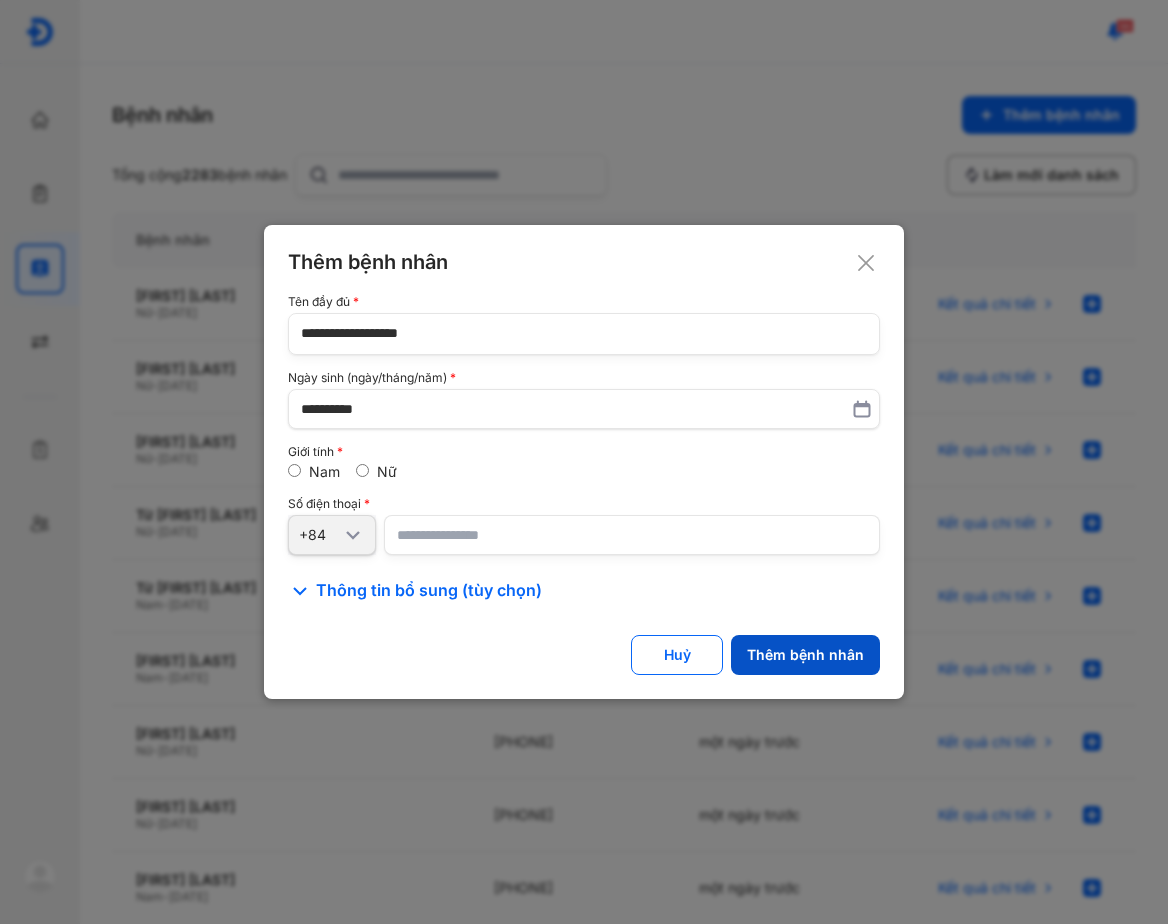 click on "Thêm bệnh nhân" 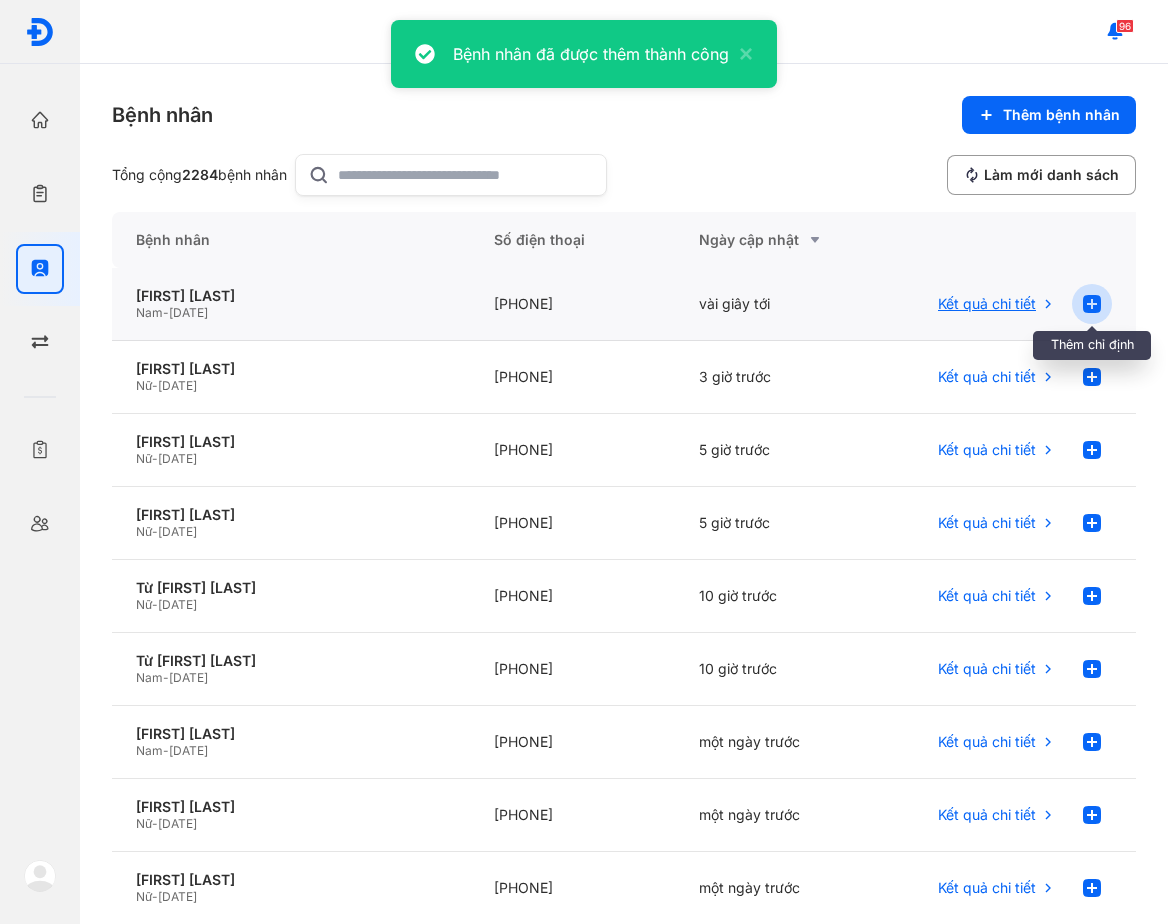 click 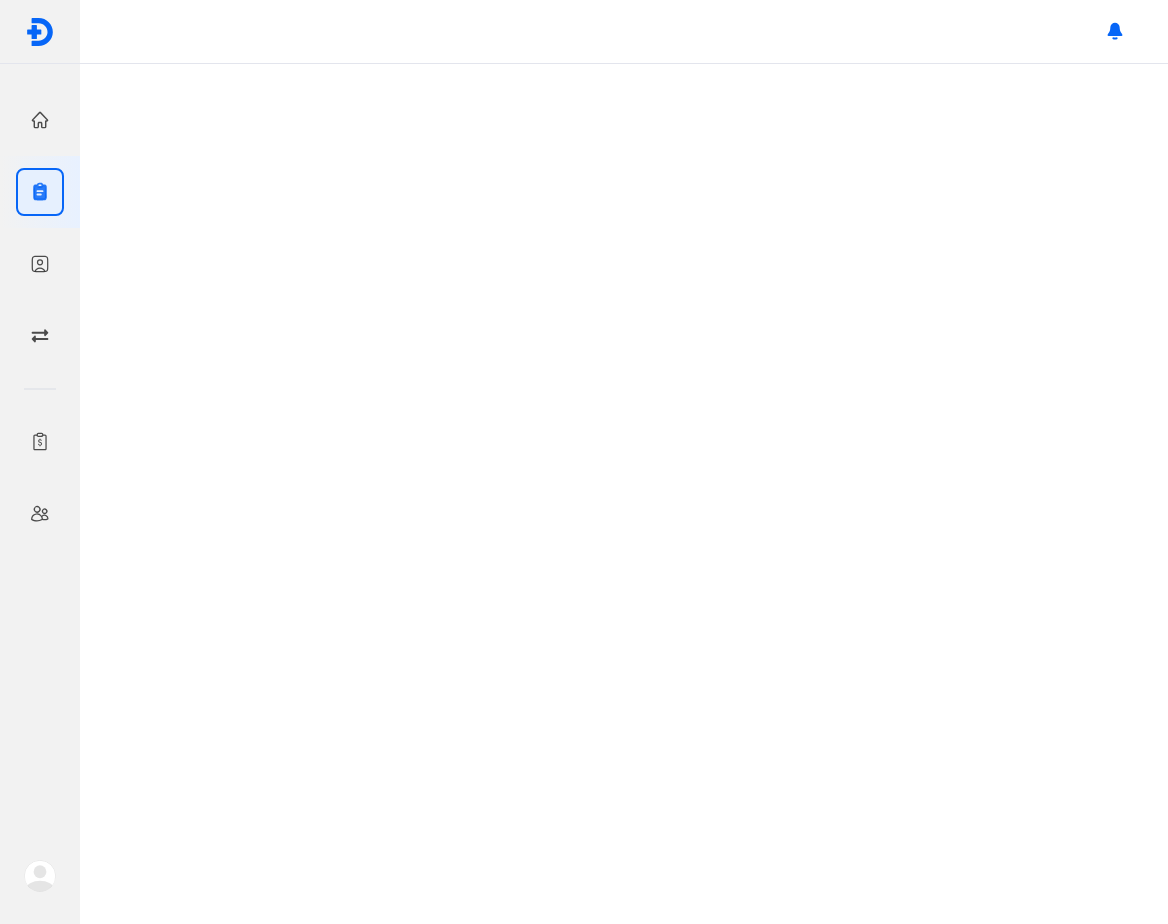 scroll, scrollTop: 0, scrollLeft: 0, axis: both 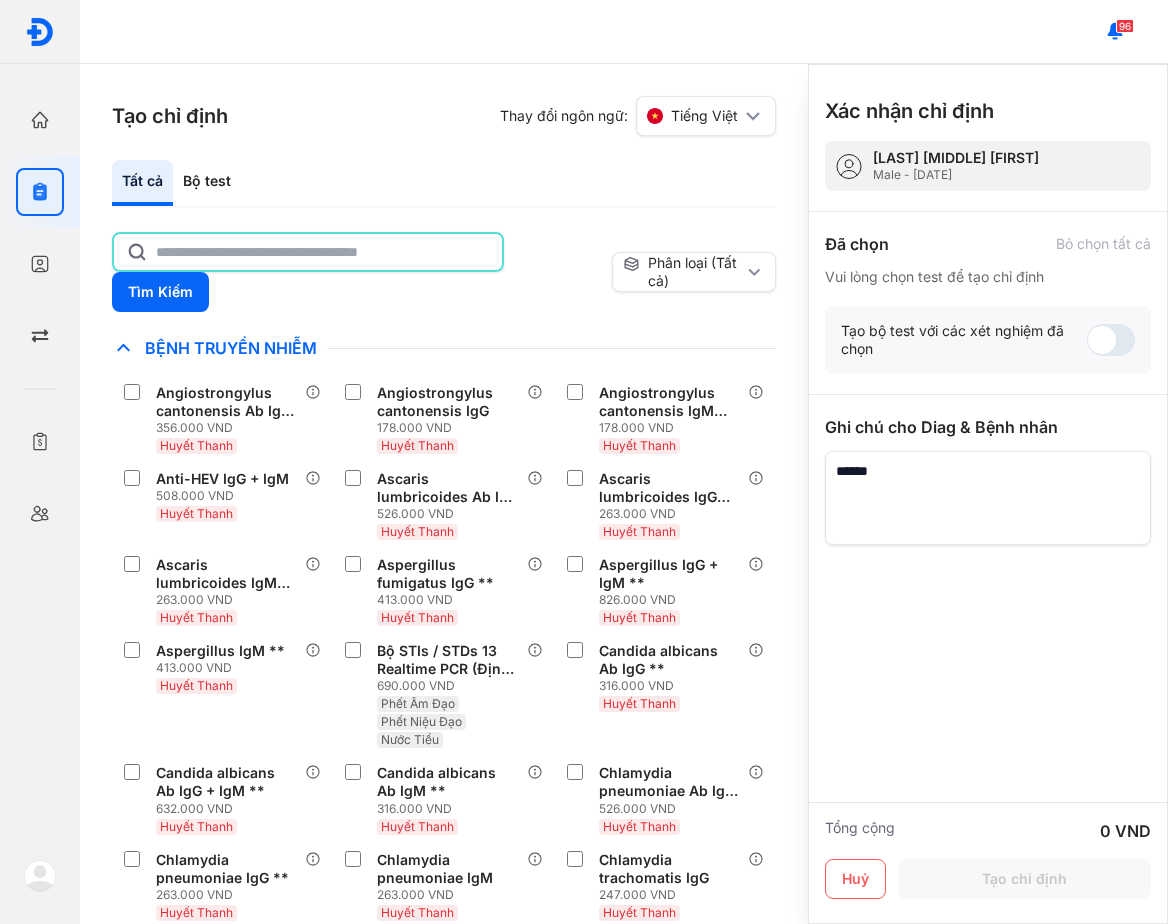 click 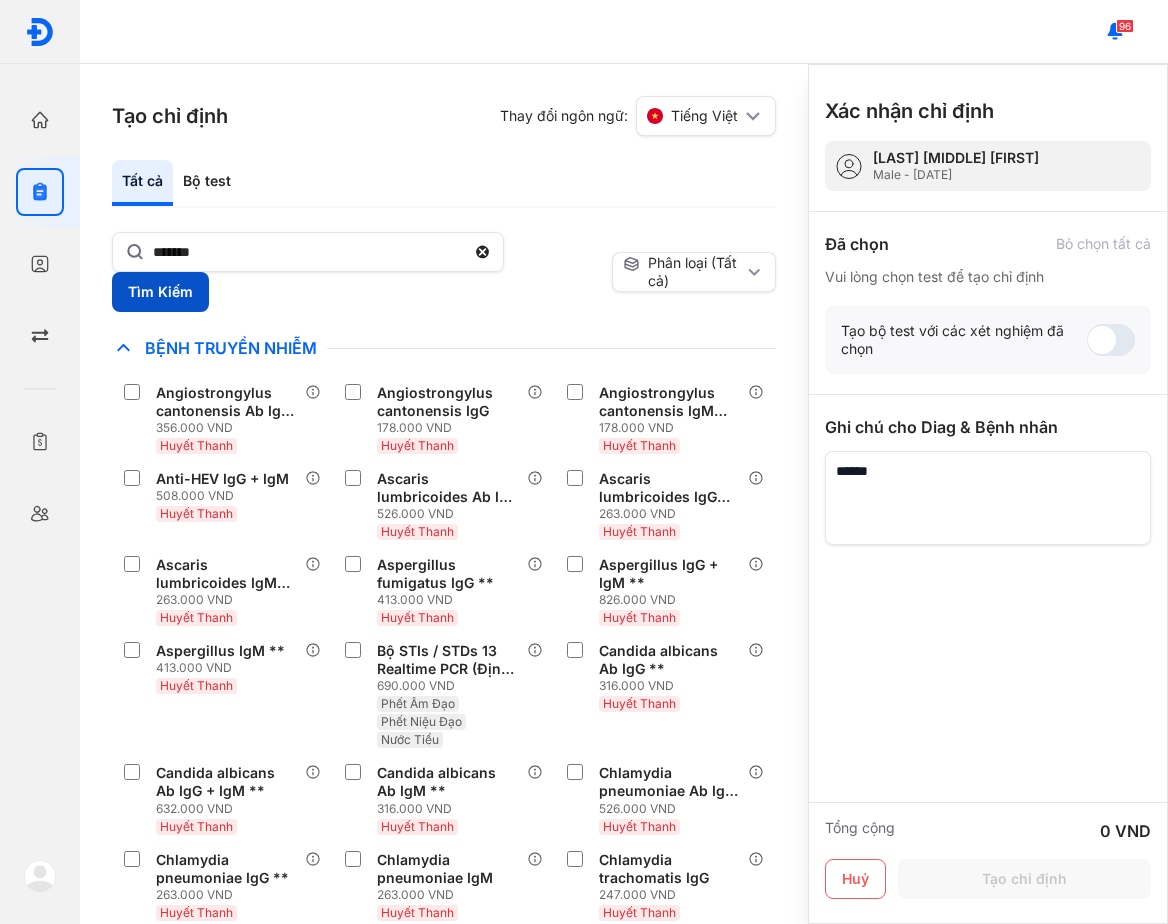 click on "Tìm Kiếm" at bounding box center [160, 292] 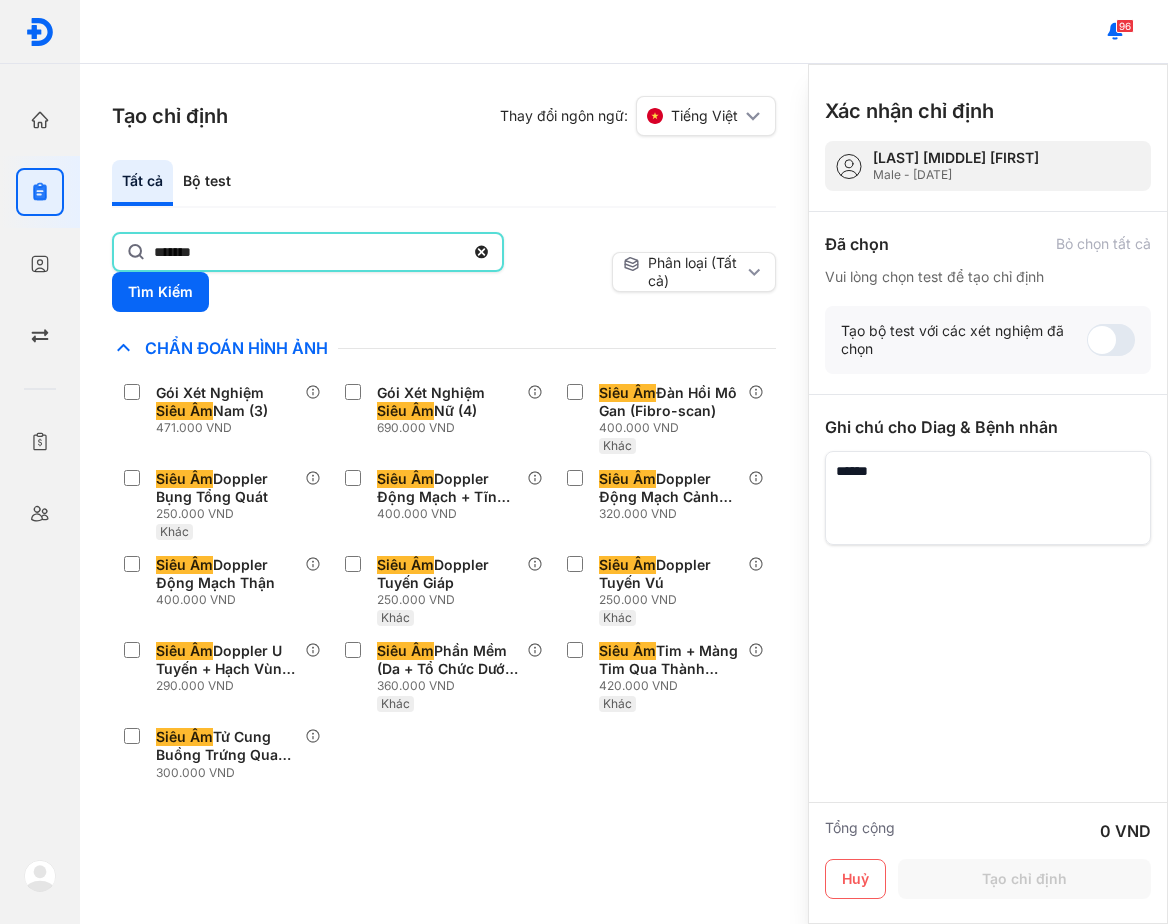 click on "*******" 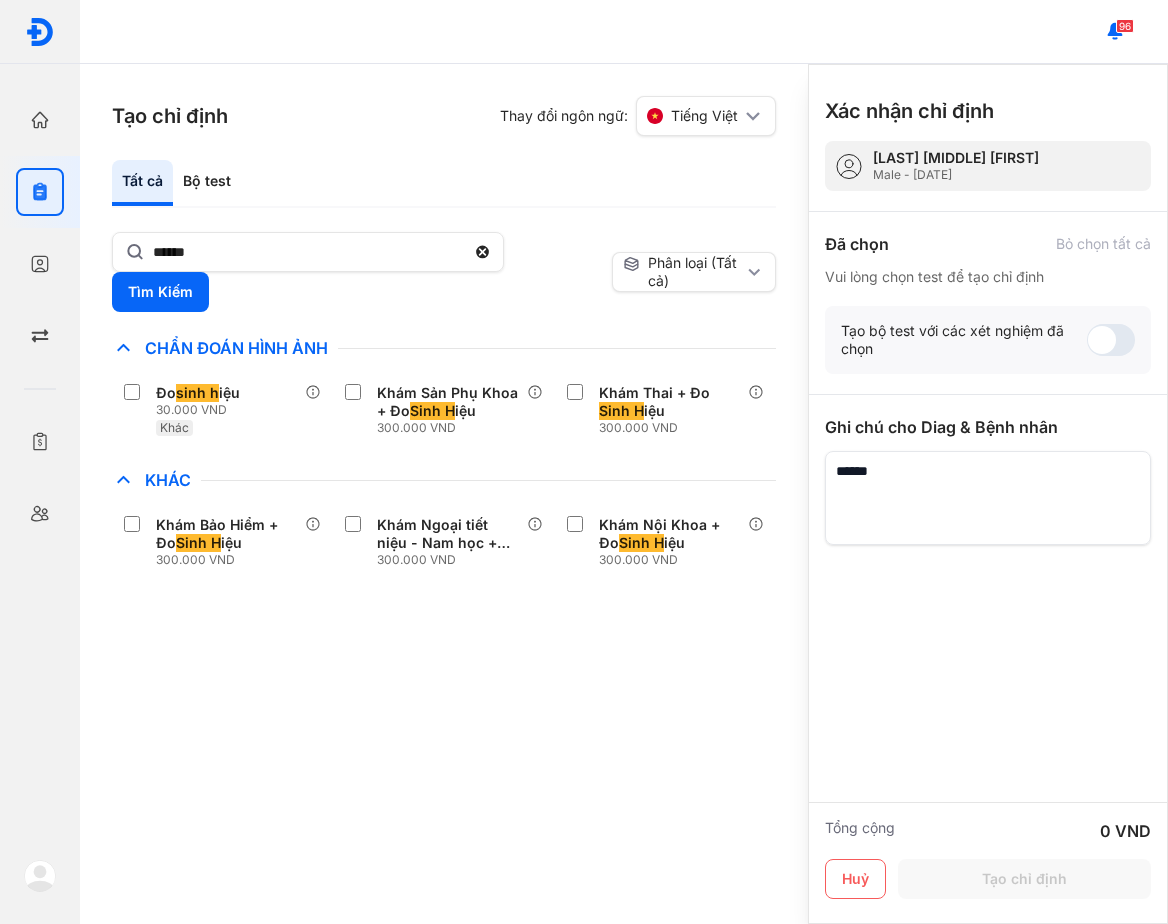 click on "Tạo chỉ định Thay đổi ngôn ngữ:  Tiếng Việt Tất cả Bộ test ****** Tìm Kiếm  Phân loại (Tất cả) Lưu làm chế độ xem mặc định Chỉ định nhiều nhất Bệnh Truyền Nhiễm Chẩn Đoán Hình Ảnh Đo  sinh h iệu 30.000 VND Khác Khám Sản Phụ Khoa + Đo  Sinh H iệu 300.000 VND Khám Thai + Đo  Sinh H iệu 300.000 VND Chất Gây Nghiện COVID Di Truyền Dị Ứng Điện Di Độc Chất Đông Máu Gan Hô Hấp Huyết Học Khác Khám Bảo Hiểm + Đo  Sinh H iệu  300.000 VND Khám Ngoại tiết niệu - Nam học + Đo  Sinh H iệu 300.000 VND Khám Nội Khoa + Đo  Sinh H iệu 300.000 VND Ký Sinh Trùng Nội Tiết Tố & Hóoc-môn Sản Phụ Khoa Sàng Lọc Tiền Sinh STIs Sức Khỏe Nam Giới Thận Tiểu Đường Tim Mạch Tổng Quát Tự Miễn Tuyến Giáp Ung Thư Vi Chất Vi Sinh Viêm Gan Yếu Tố Viêm lx 2 Xét nghiệm Thêm vào chỉ định" at bounding box center (444, 494) 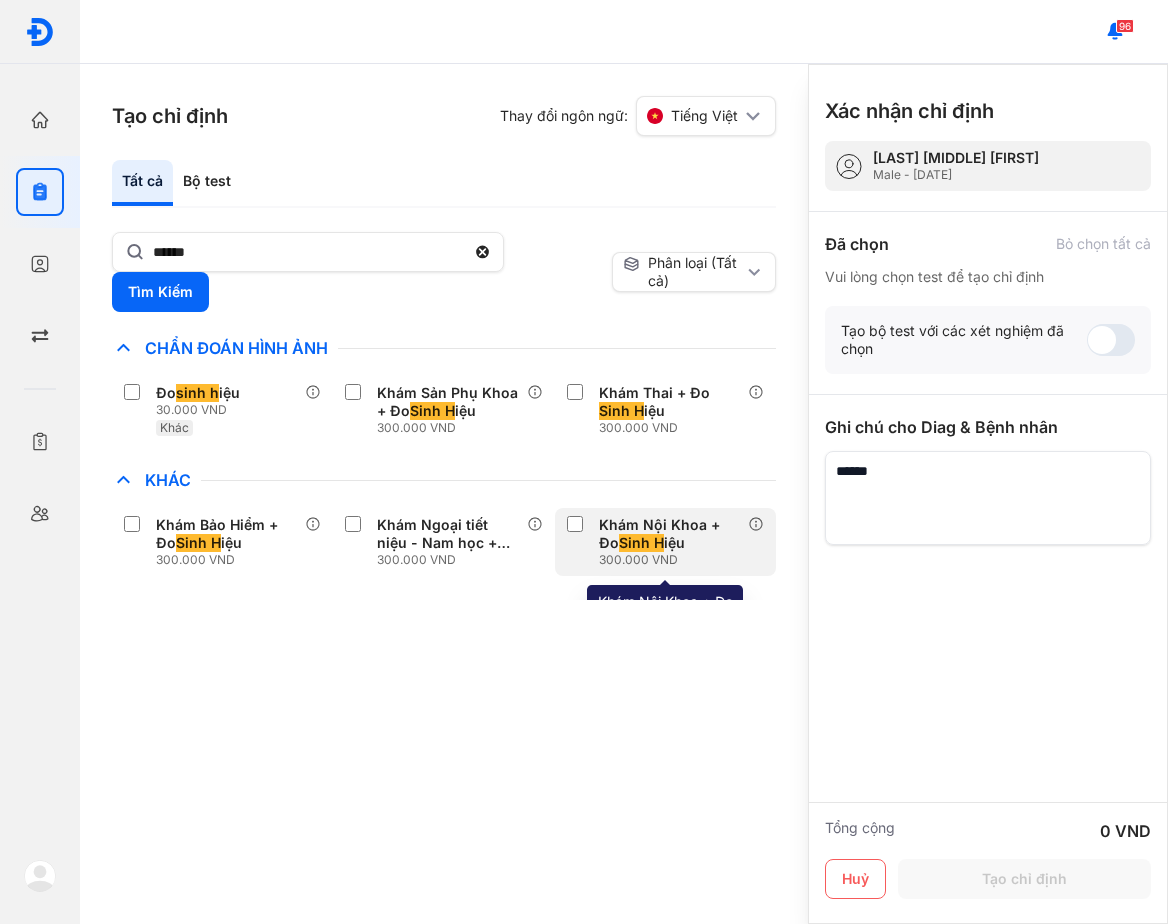 click on "Khám Nội Khoa + Đo  Sinh H iệu" at bounding box center [669, 534] 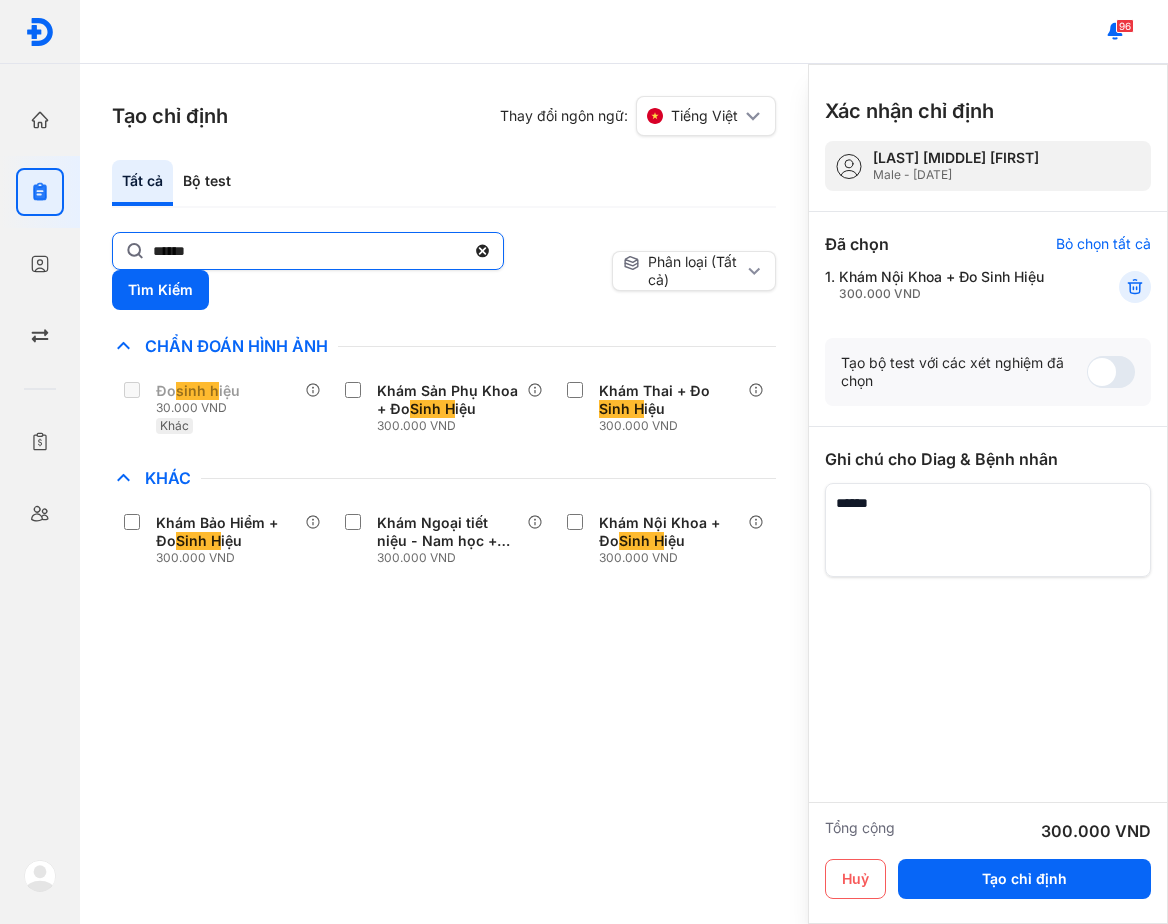 click on "******" 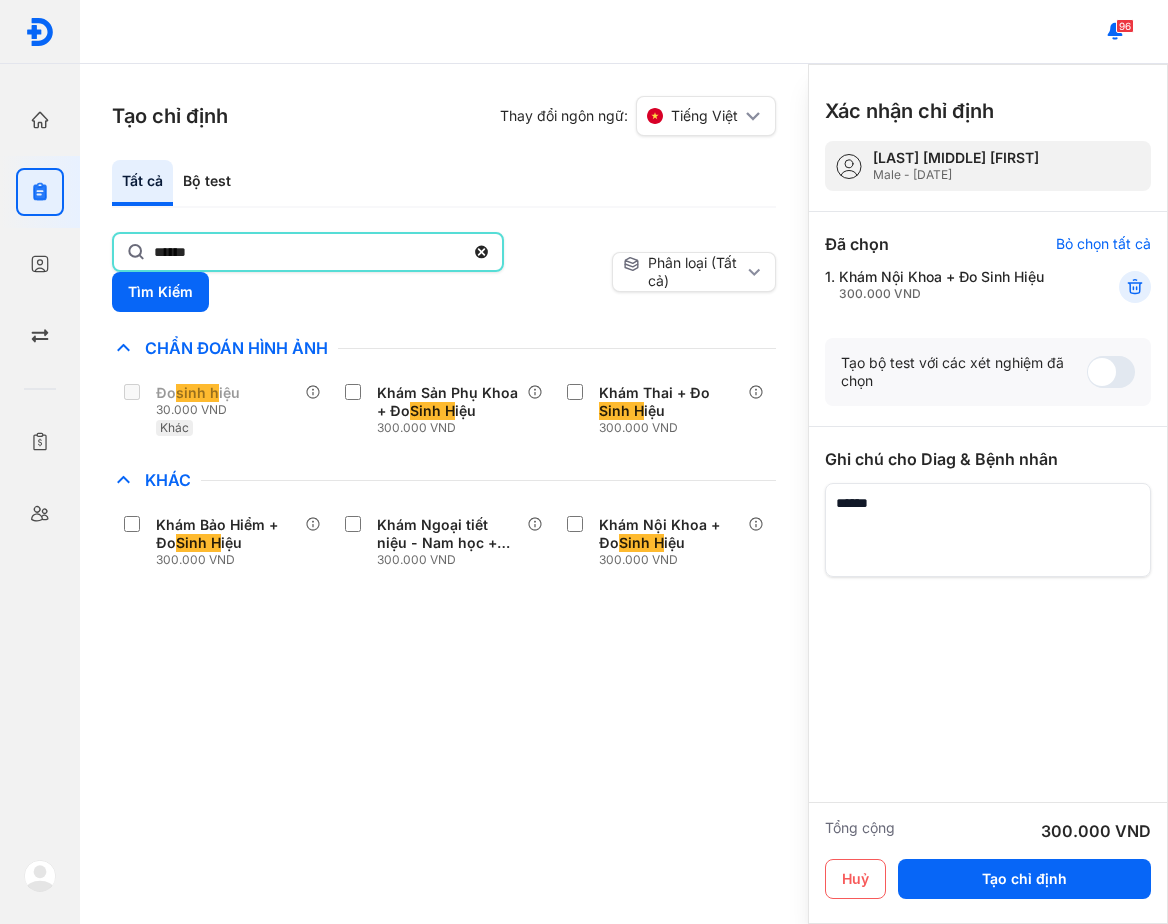 click on "******" 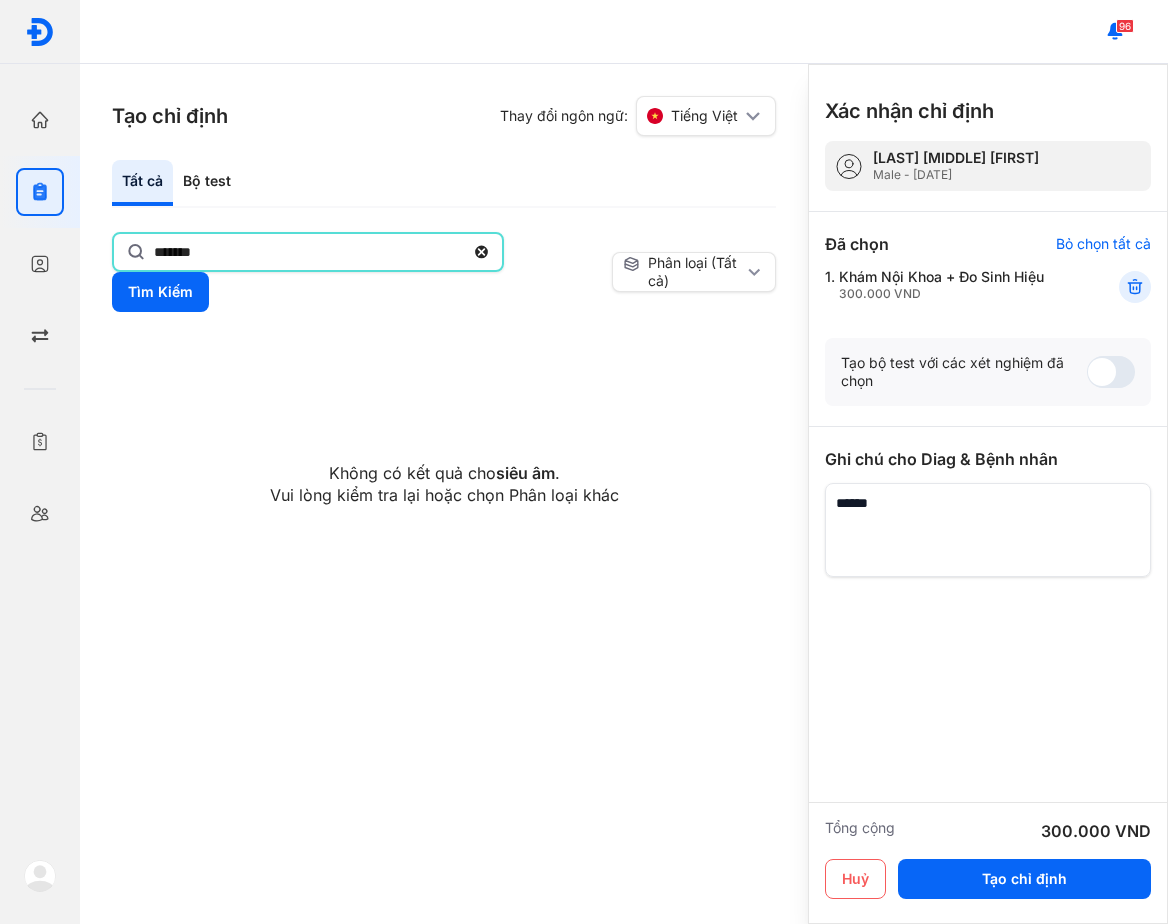 type on "*******" 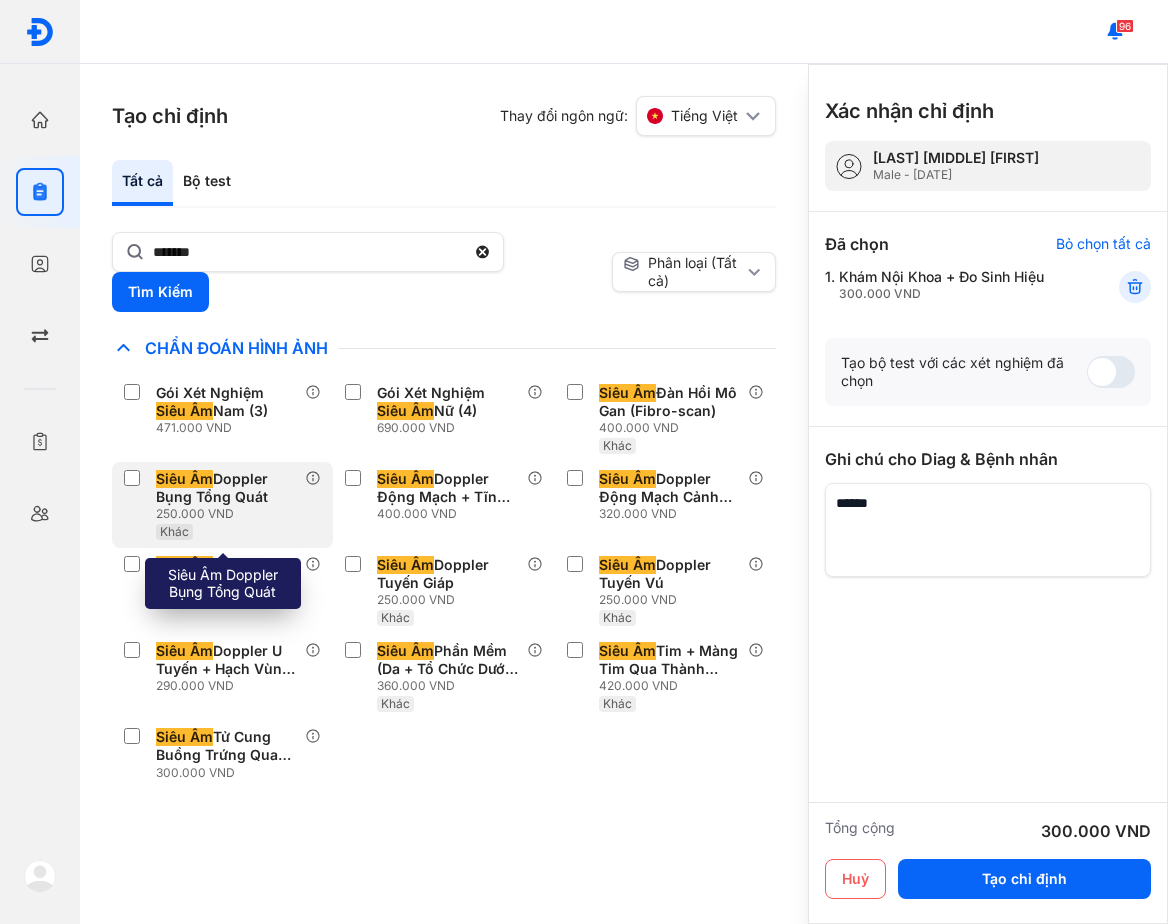 click on "Siêu Âm  Doppler Bụng Tổng Quát" at bounding box center (226, 488) 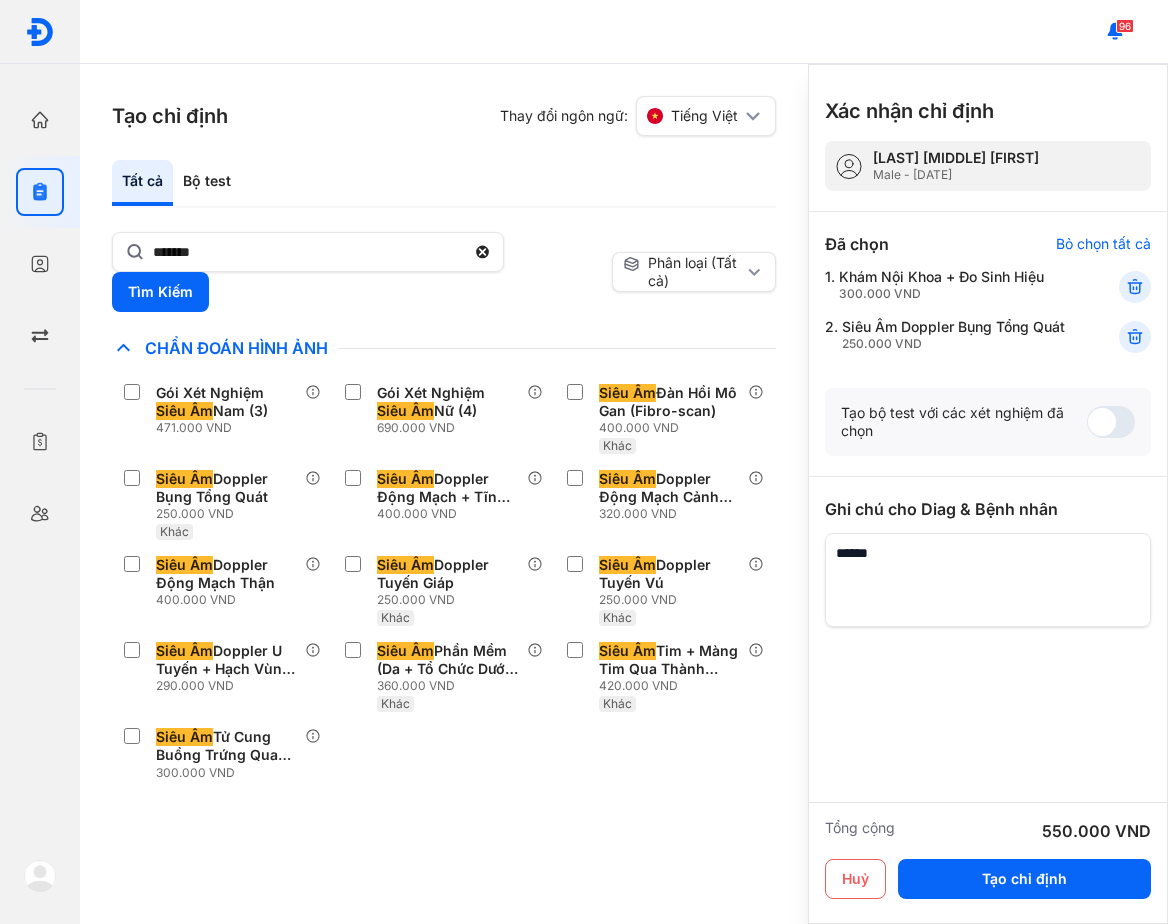 click on "******* Tìm Kiếm  Phân loại (Tất cả) Lưu làm chế độ xem mặc định Chỉ định nhiều nhất Bệnh Truyền Nhiễm Chẩn Đoán Hình Ảnh Gói Xét Nghiệm  Siêu Âm  Nam (3) 471.000 VND Gói Xét Nghiệm  Siêu Âm  Nữ (4) 690.000 VND Siêu Âm  Đàn Hồi Mô Gan (Fibro-scan) 400.000 VND Khác Siêu Âm  Doppler Bụng Tổng Quát 250.000 VND Khác Siêu Âm  Doppler Động Mạch + Tĩnh Mạch Chi Dưới 400.000 VND Siêu Âm  Doppler Động Mạch Cảnh Ngoài Sọ 320.000 VND Siêu Âm  Doppler Động Mạch Thận 400.000 VND Siêu Âm  Doppler Tuyến Giáp 250.000 VND Khác Siêu Âm  Doppler Tuyến Vú 250.000 VND Khác Siêu Âm  Doppler U Tuyến + Hạch Vùng Cổ 290.000 VND Siêu Âm  Phần Mềm (Da + Tổ Chức Dưới Da + Cơ…) 360.000 VND Khác Siêu Âm  Tim + Màng Tim Qua Thành Ngực 420.000 VND Khác Siêu Âm  Tử Cung Buồng Trứng Qua Đường Âm Đạo 300.000 VND Chất Gây Nghiện COVID Di Truyền Dị Ứng Điện Di Gan" 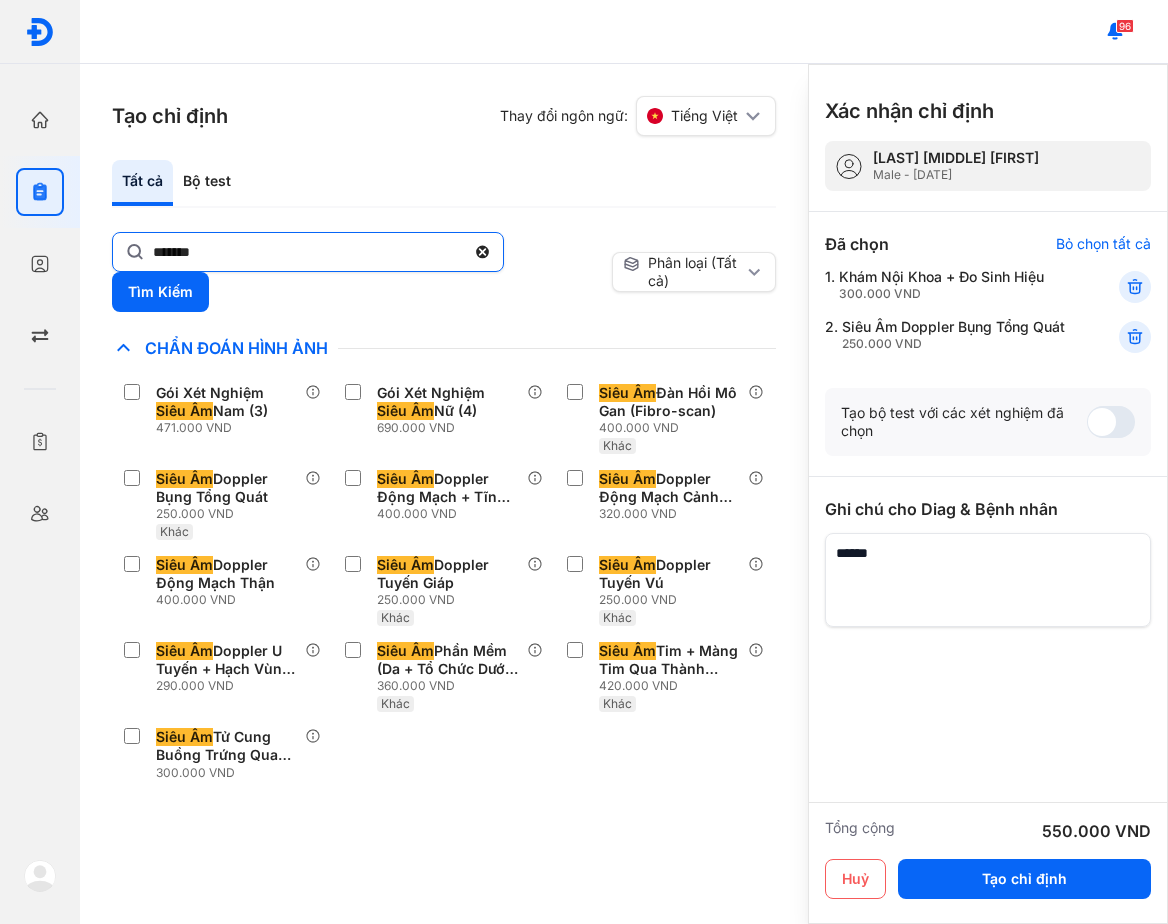 click 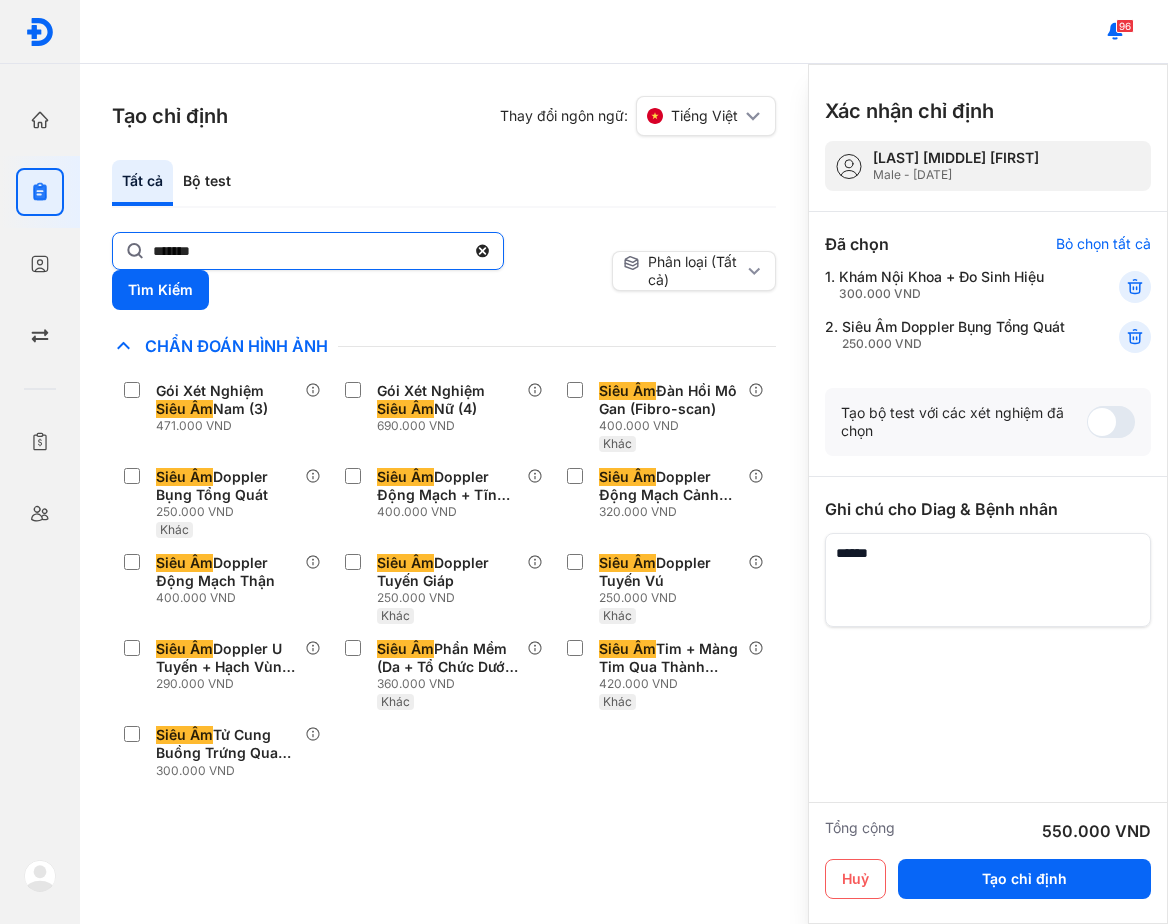 click on "*******" 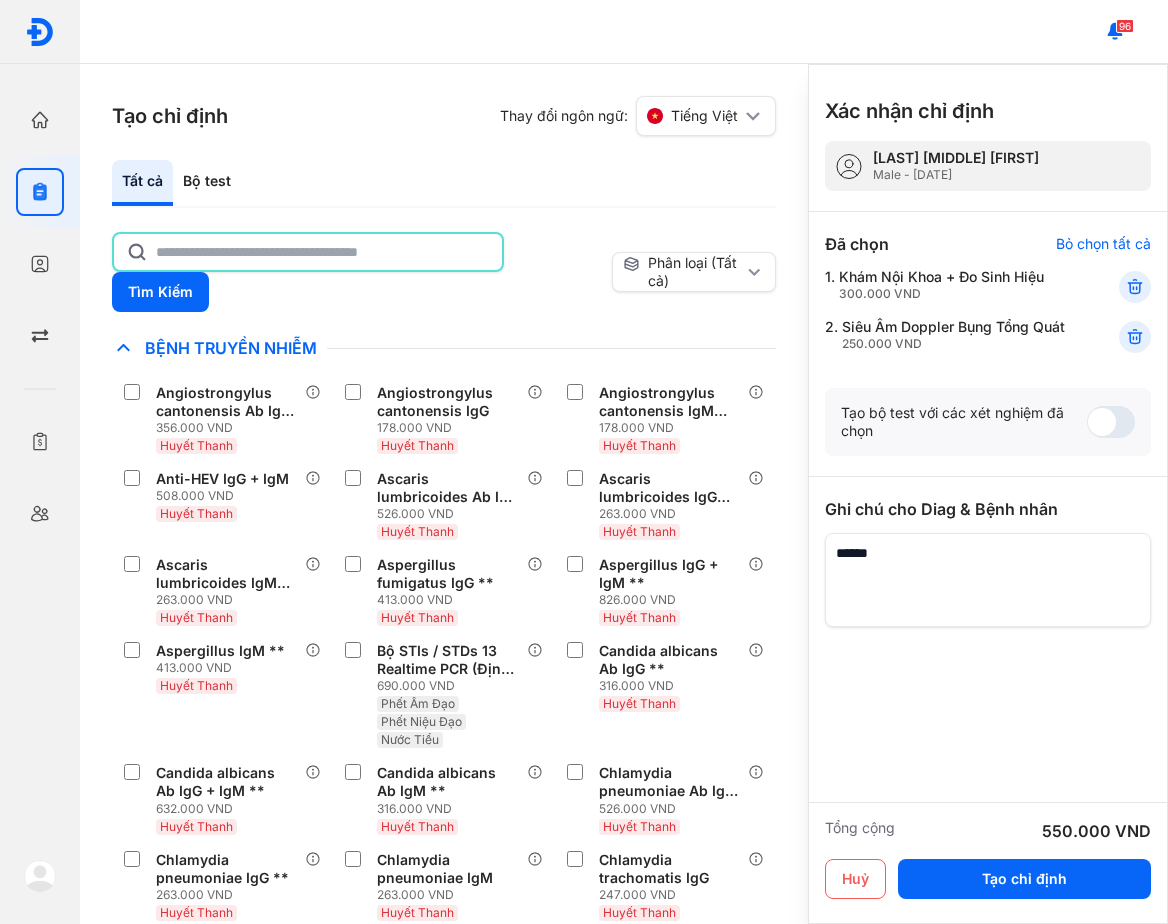 click 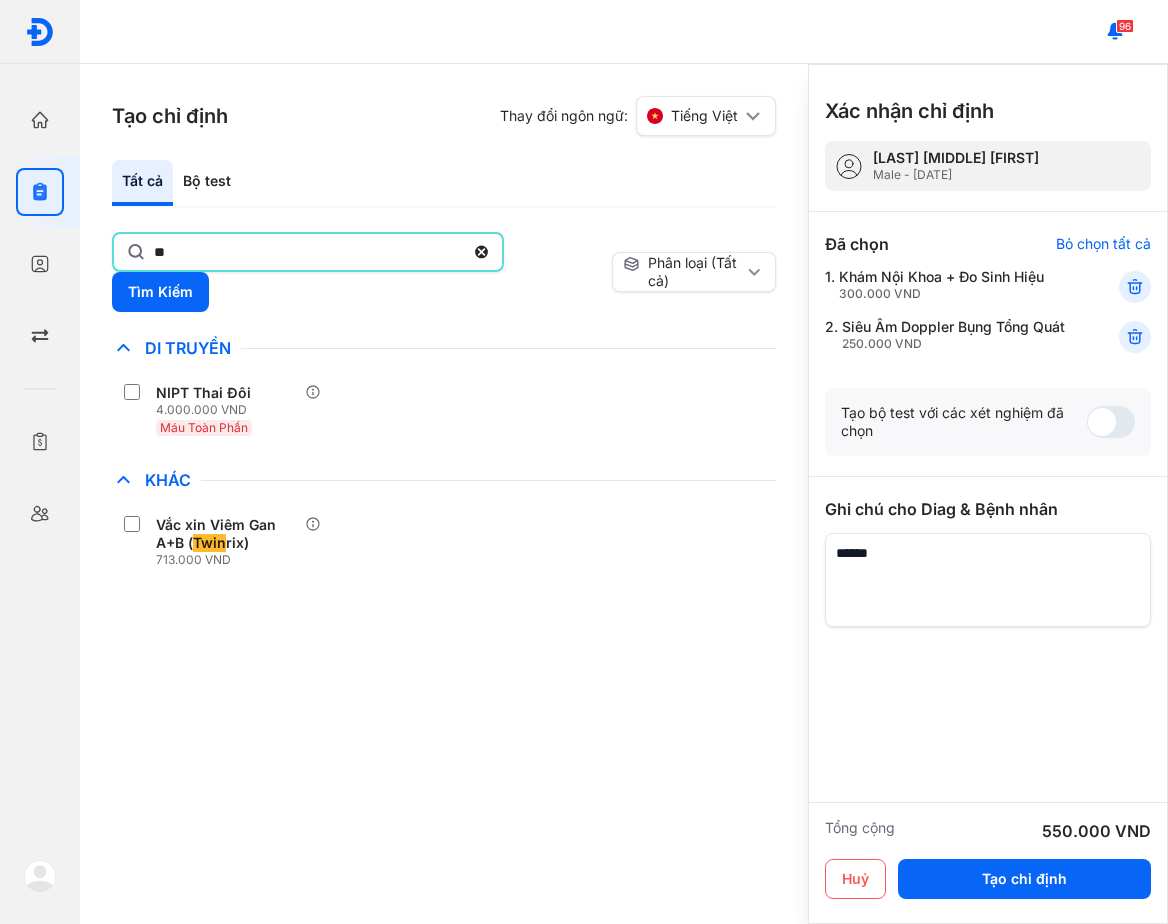 type on "*" 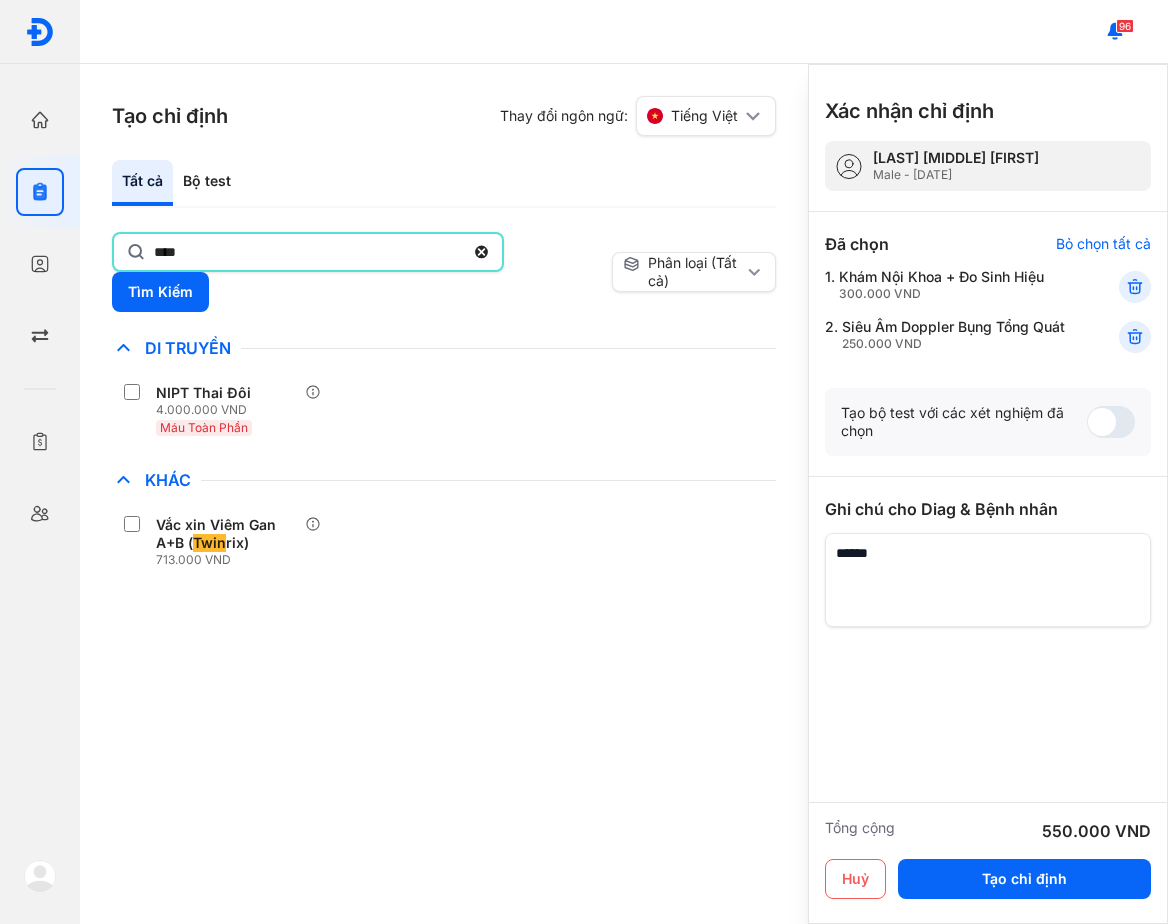type on "****" 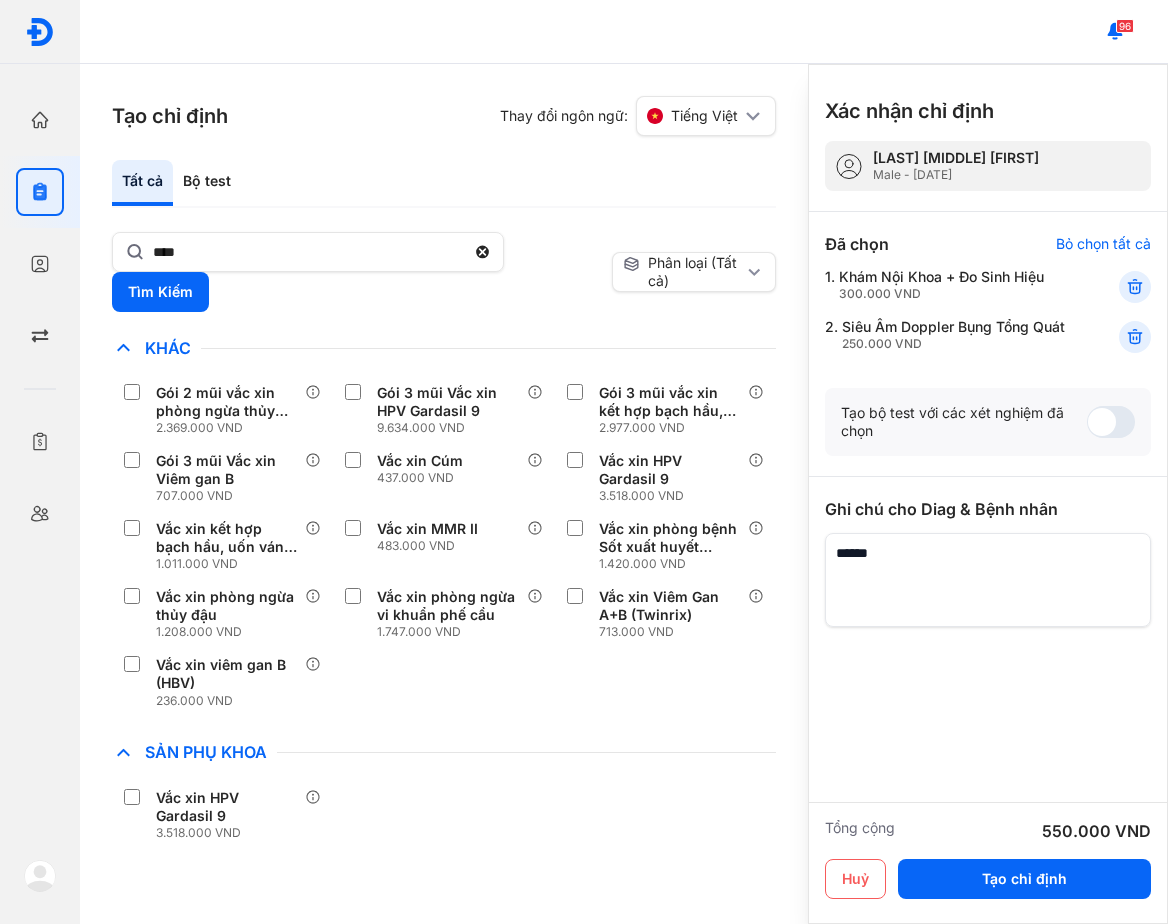 click on "Chỉ định nhiều nhất Bệnh Truyền Nhiễm Chẩn Đoán Hình Ảnh Chất Gây Nghiện COVID Di Truyền Dị Ứng Điện Di Độc Chất Đông Máu Gan Hô Hấp Huyết Học Khác Gói 2 mũi vắc xin phòng ngừa thủy đậu 2.369.000 VND Gói 3 mũi Vắc xin HPV Gardasil 9 9.634.000 VND Gói 3 mũi vắc xin kết hợp bạch hầu, uốn ván, ho gà vô bào 2.977.000 VND Gói 3 mũi Vắc xin Viêm gan B 707.000 VND Vắc xin Cúm 437.000 VND Vắc xin HPV Gardasil 9 3.518.000 VND Vắc xin kết hợp bạch hầu, uốn ván, ho gà vô bào 1.011.000 VND Vắc xin MMR II 483.000 VND Vắc xin phòng bệnh Sốt xuất huyết QDENGA 1.420.000 VND Vắc xin phòng ngừa thủy đậu 1.208.000 VND Vắc xin phòng ngừa vi khuẩn phế cầu 1.747.000 VND Vắc xin Viêm Gan A+B (Twinrix) 713.000 VND Vắc xin viêm gan B (HBV) 236.000 VND Ký Sinh Trùng Nội Tiết Tố & Hóoc-môn Sản Phụ Khoa Vắc xin HPV Gardasil 9 3.518.000 VND Sàng Lọc Tiền Sinh STIs" at bounding box center [444, 592] 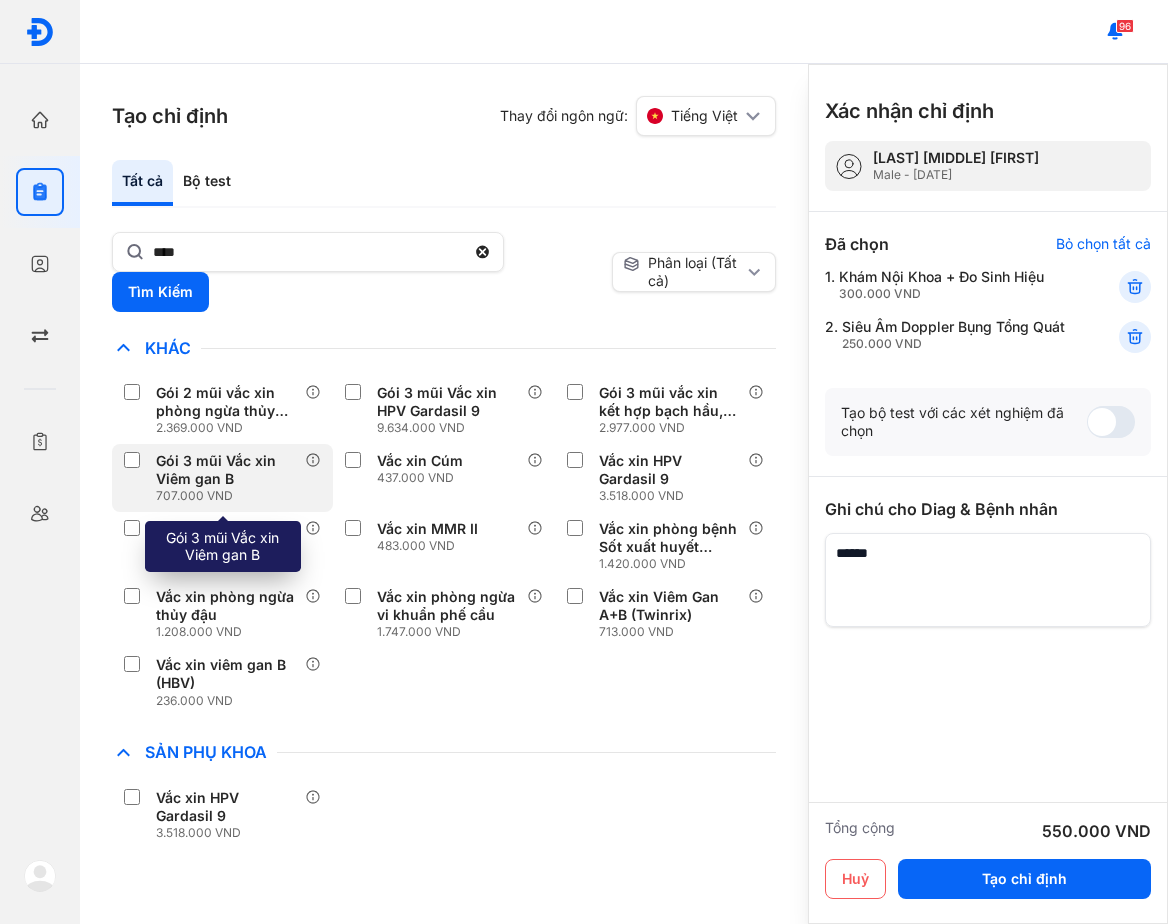 click on "Gói 3 mũi Vắc xin Viêm gan B" at bounding box center [226, 470] 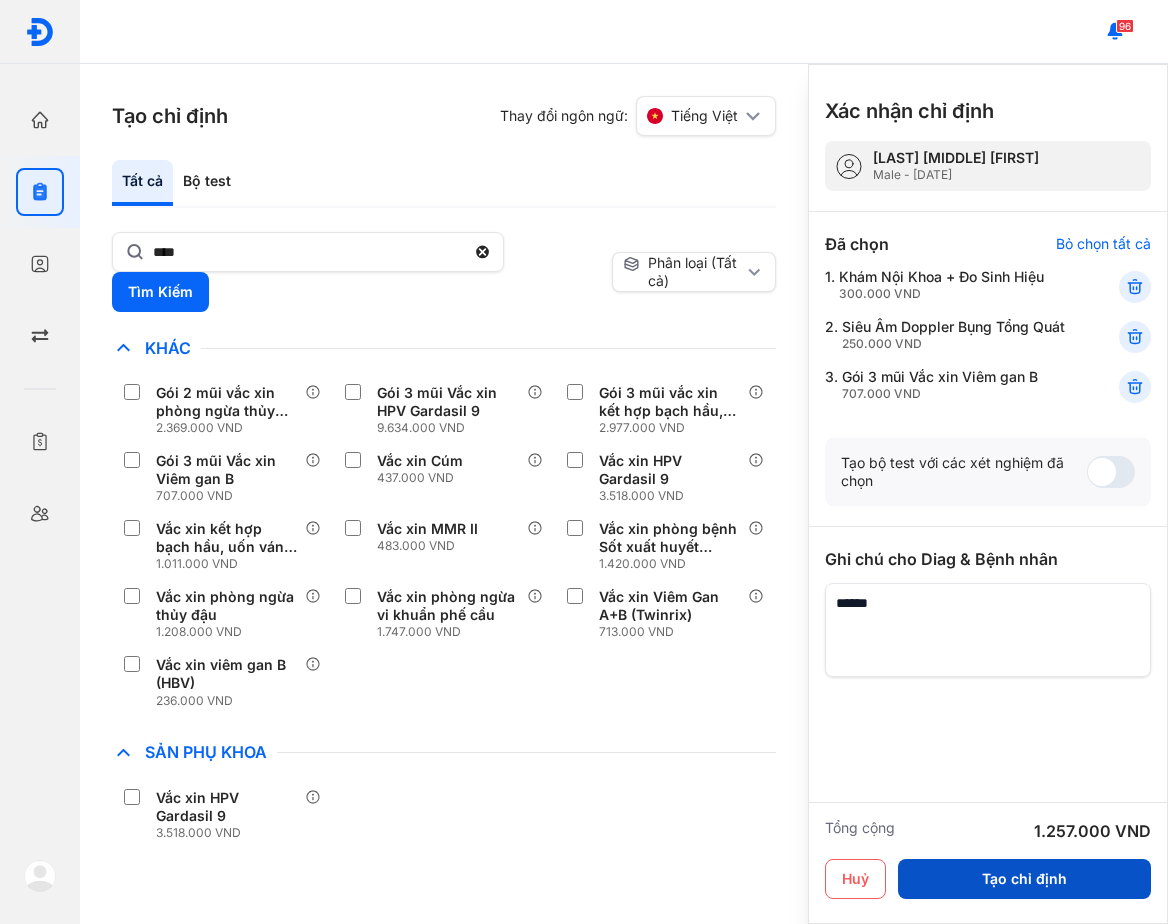 click on "Tạo chỉ định" at bounding box center (1024, 879) 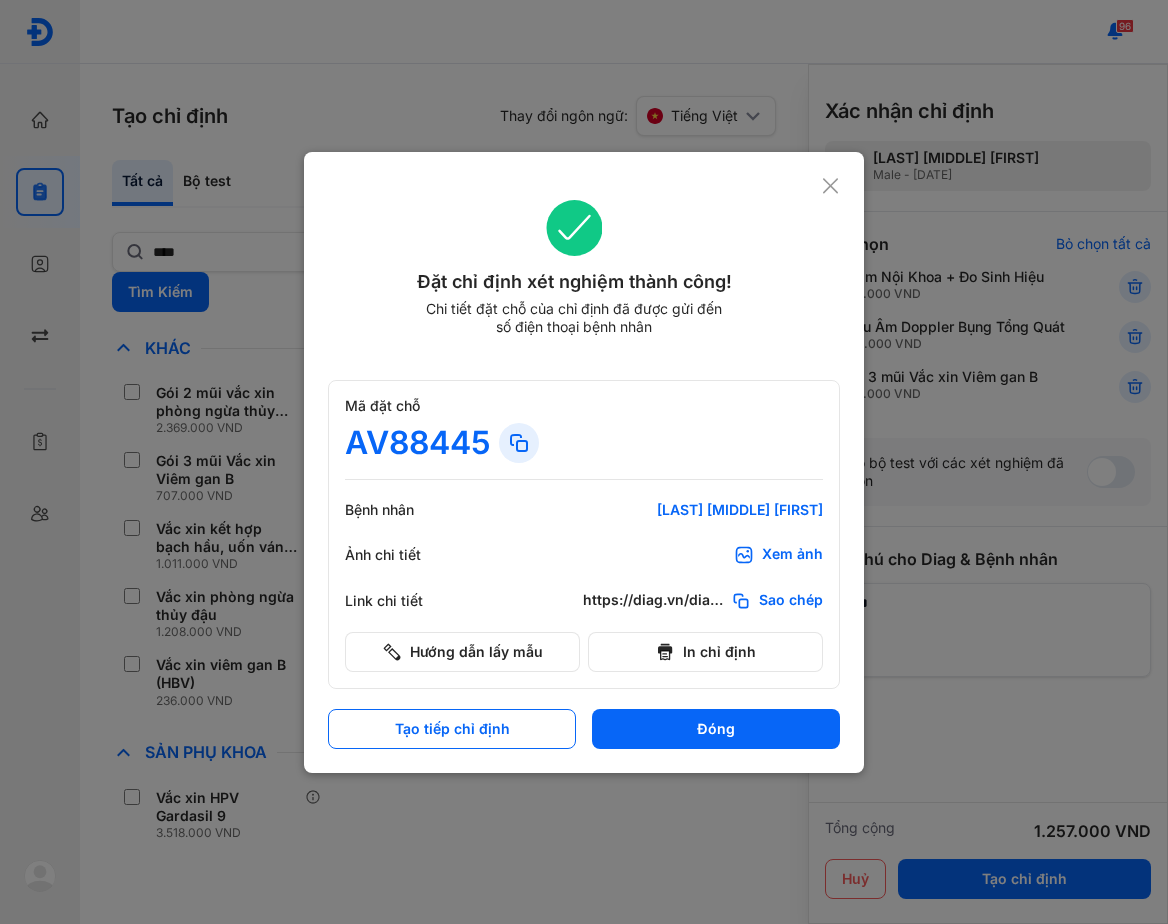 click 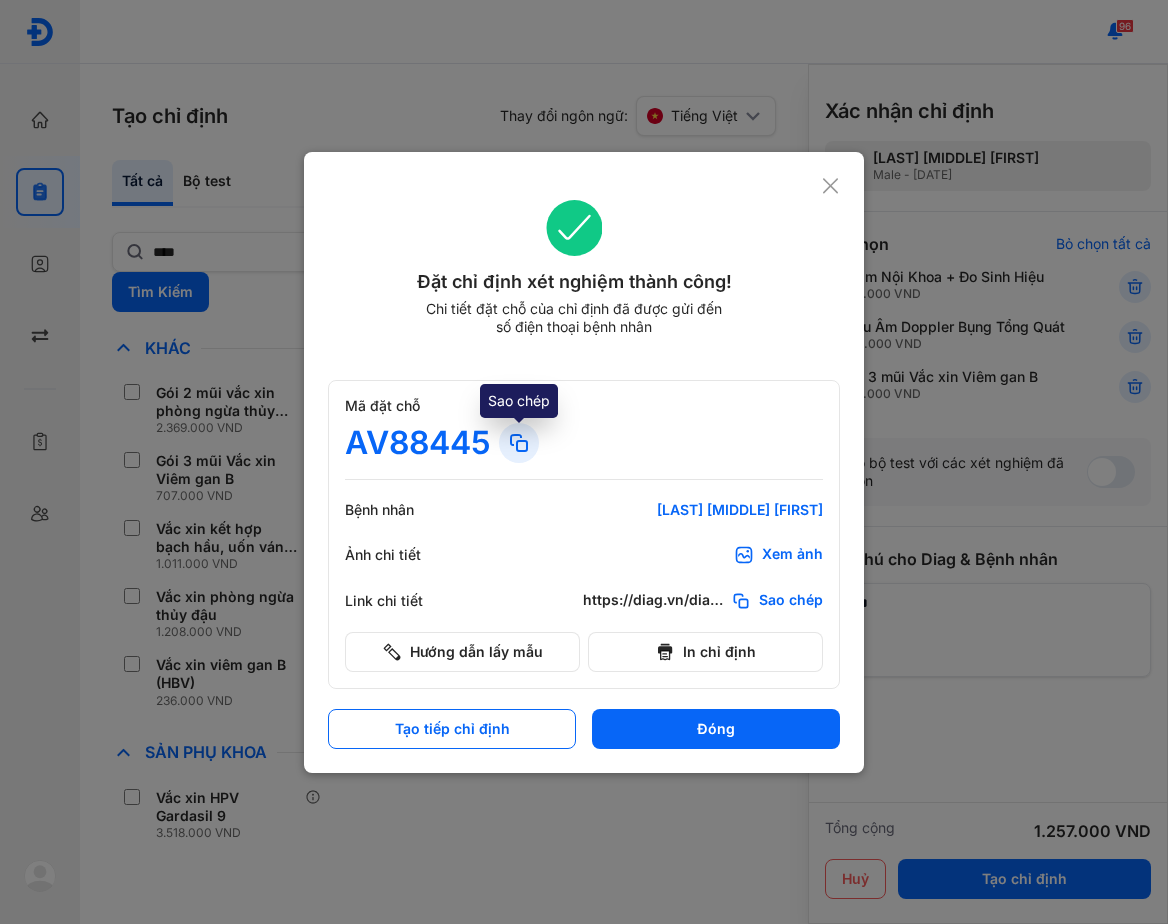 click 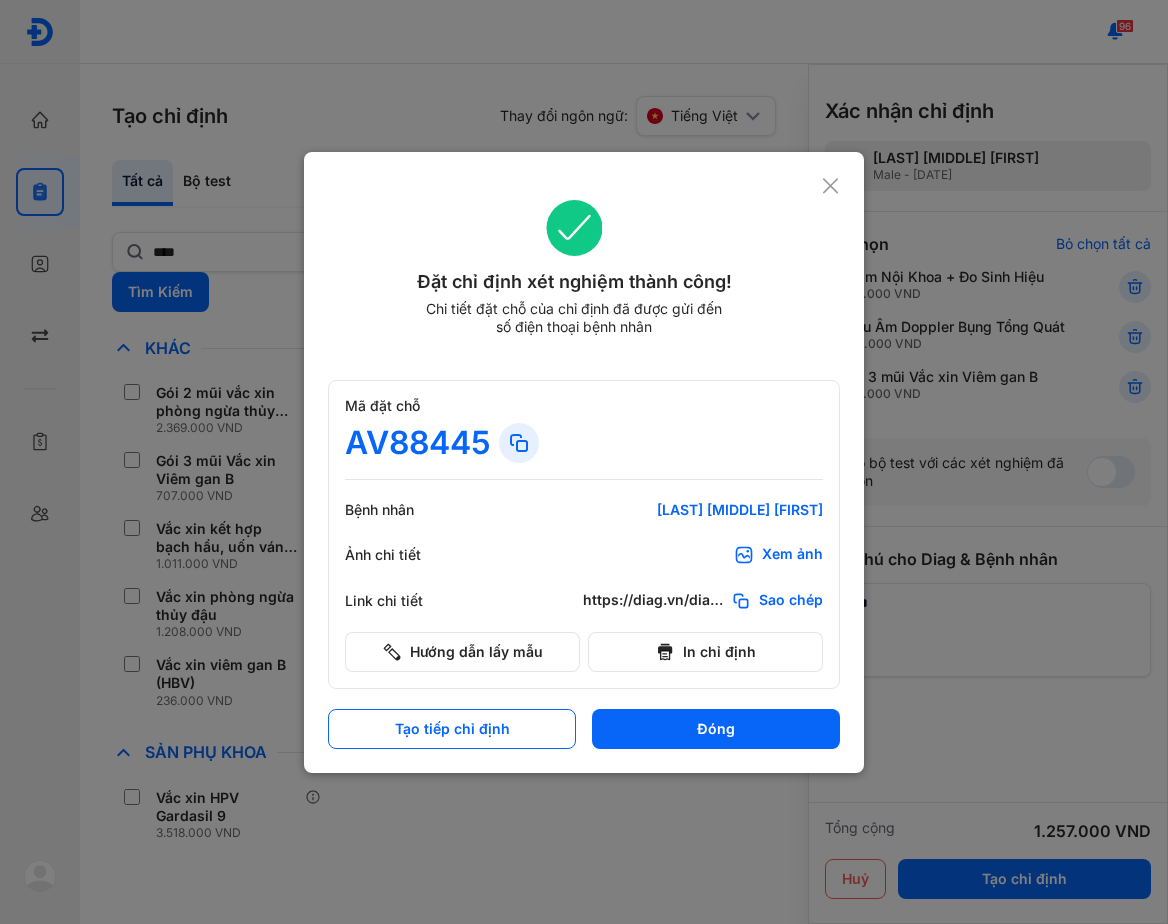 drag, startPoint x: 835, startPoint y: 184, endPoint x: 825, endPoint y: 185, distance: 10.049875 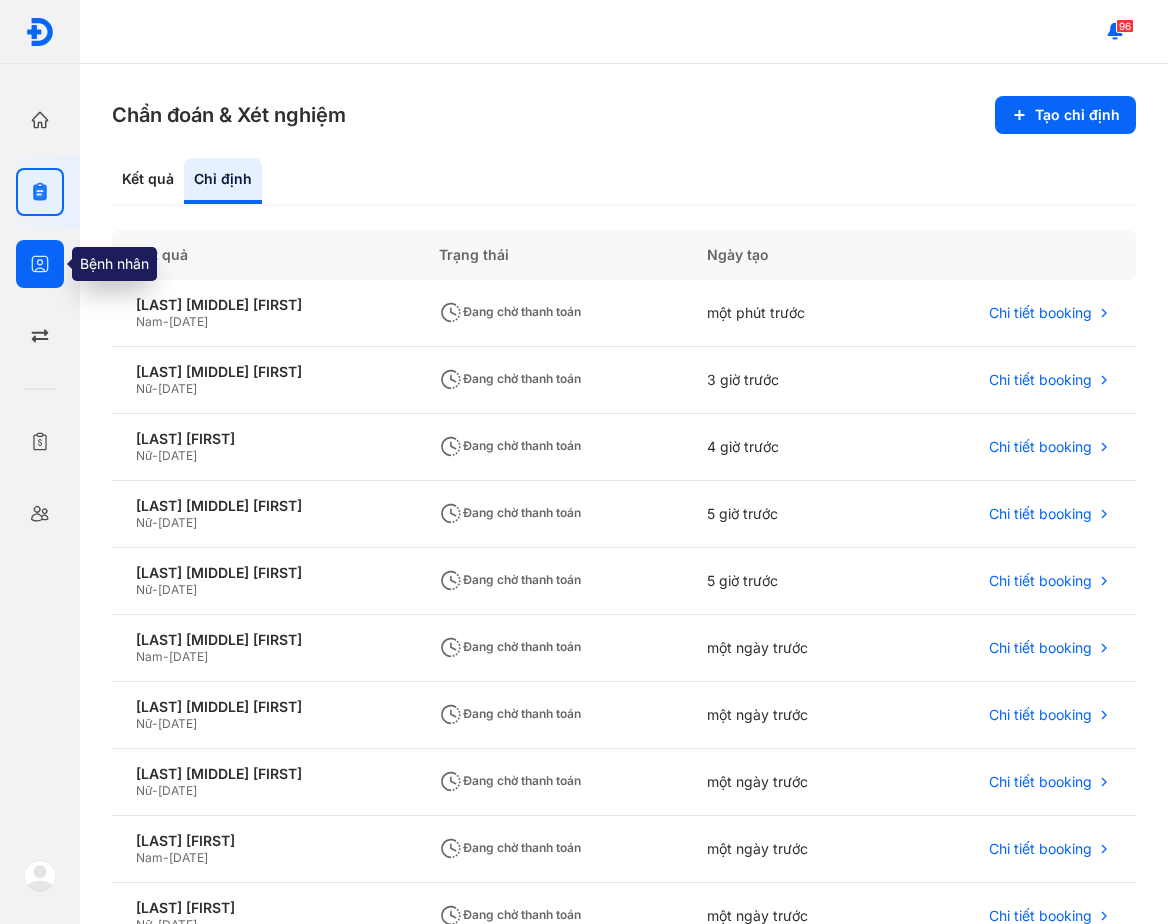 click at bounding box center (40, 264) 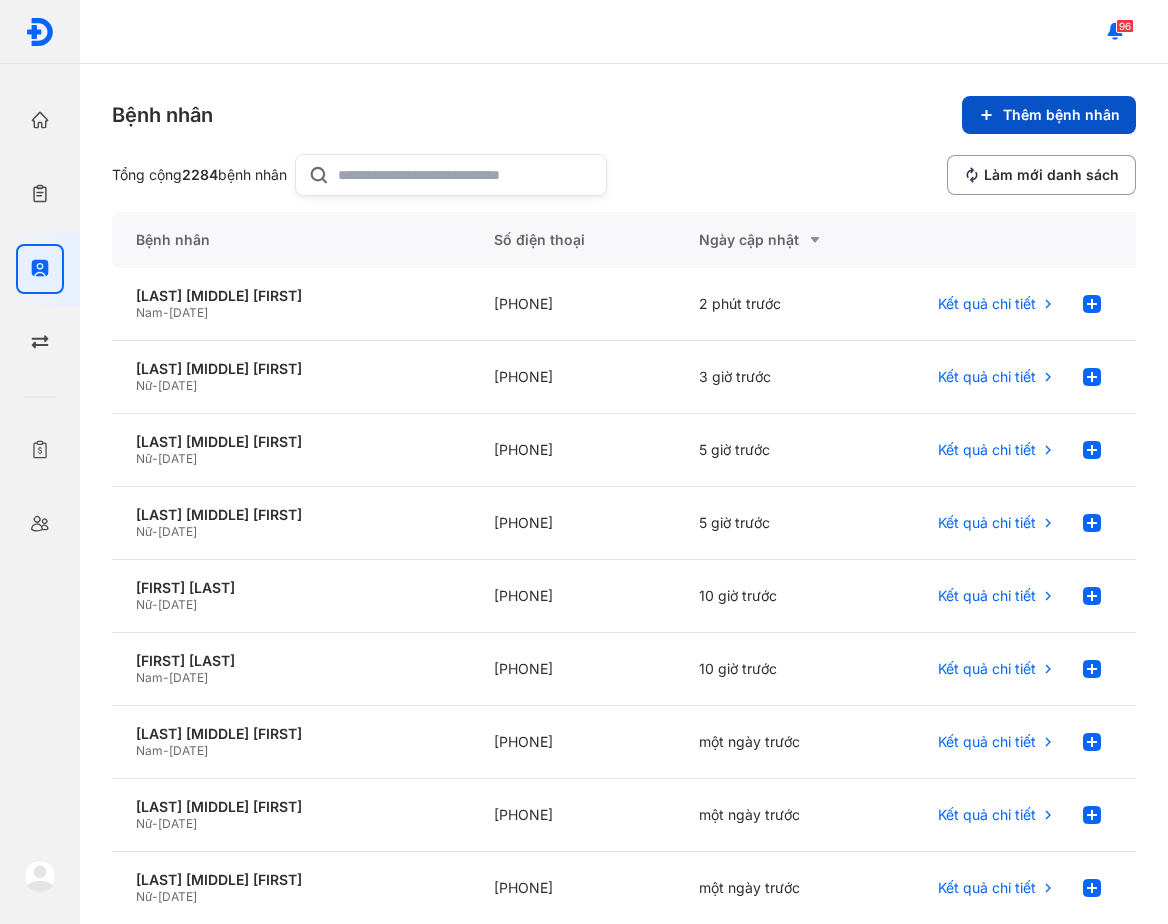 click on "Thêm bệnh nhân" 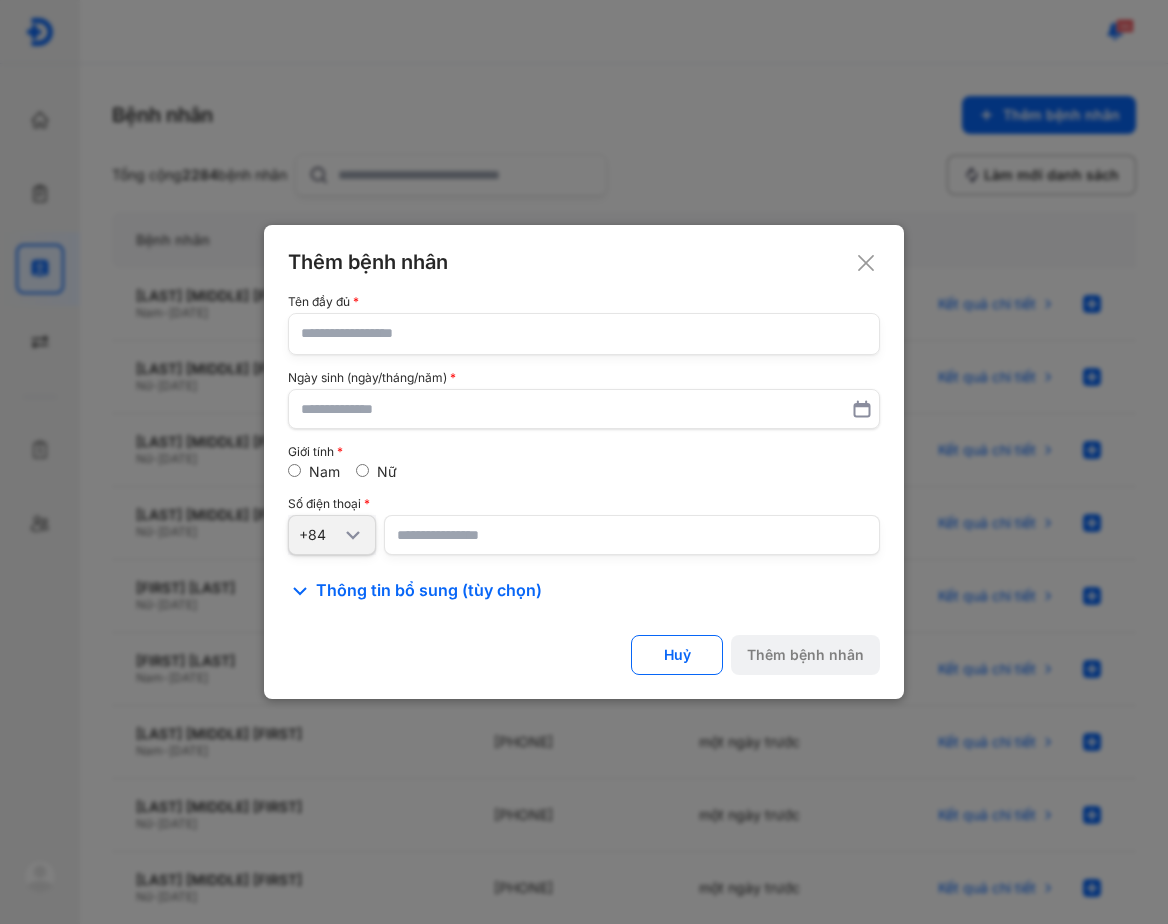 click 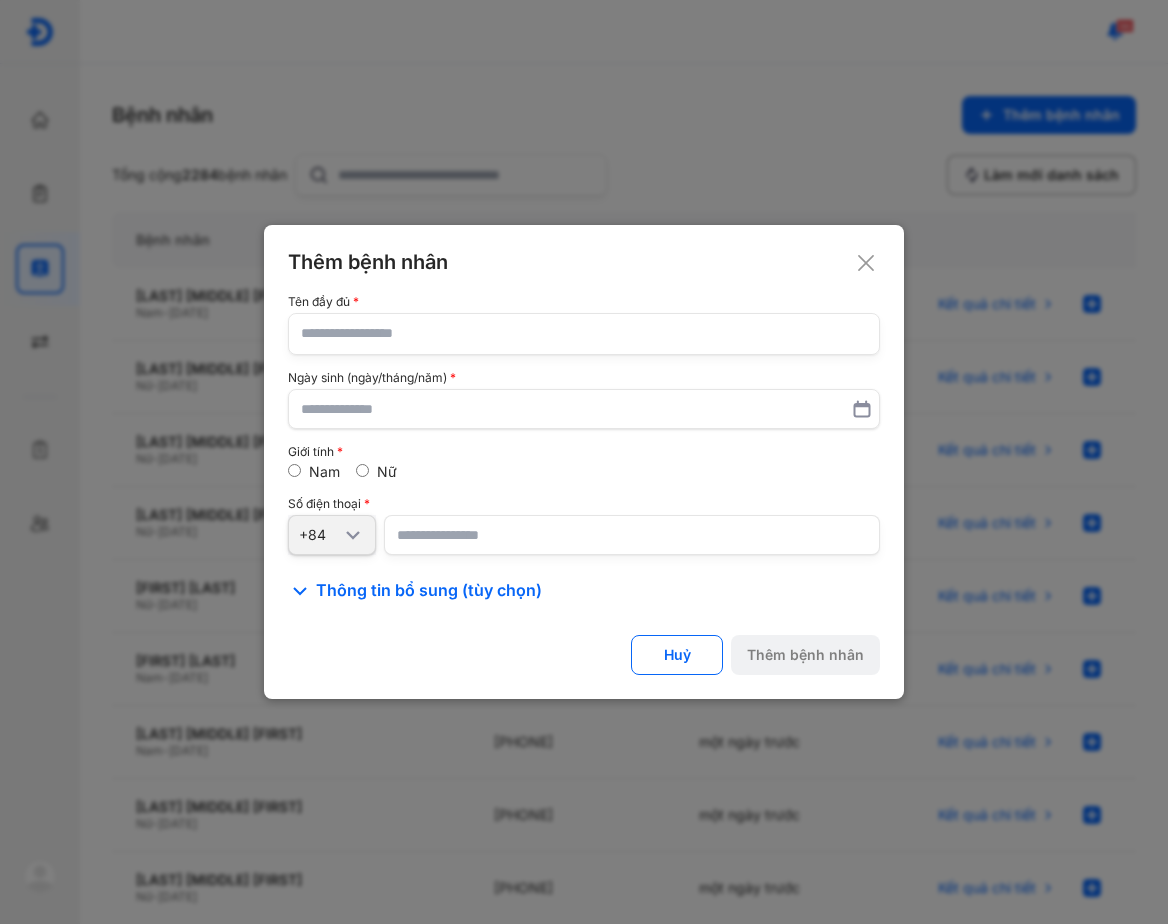 click 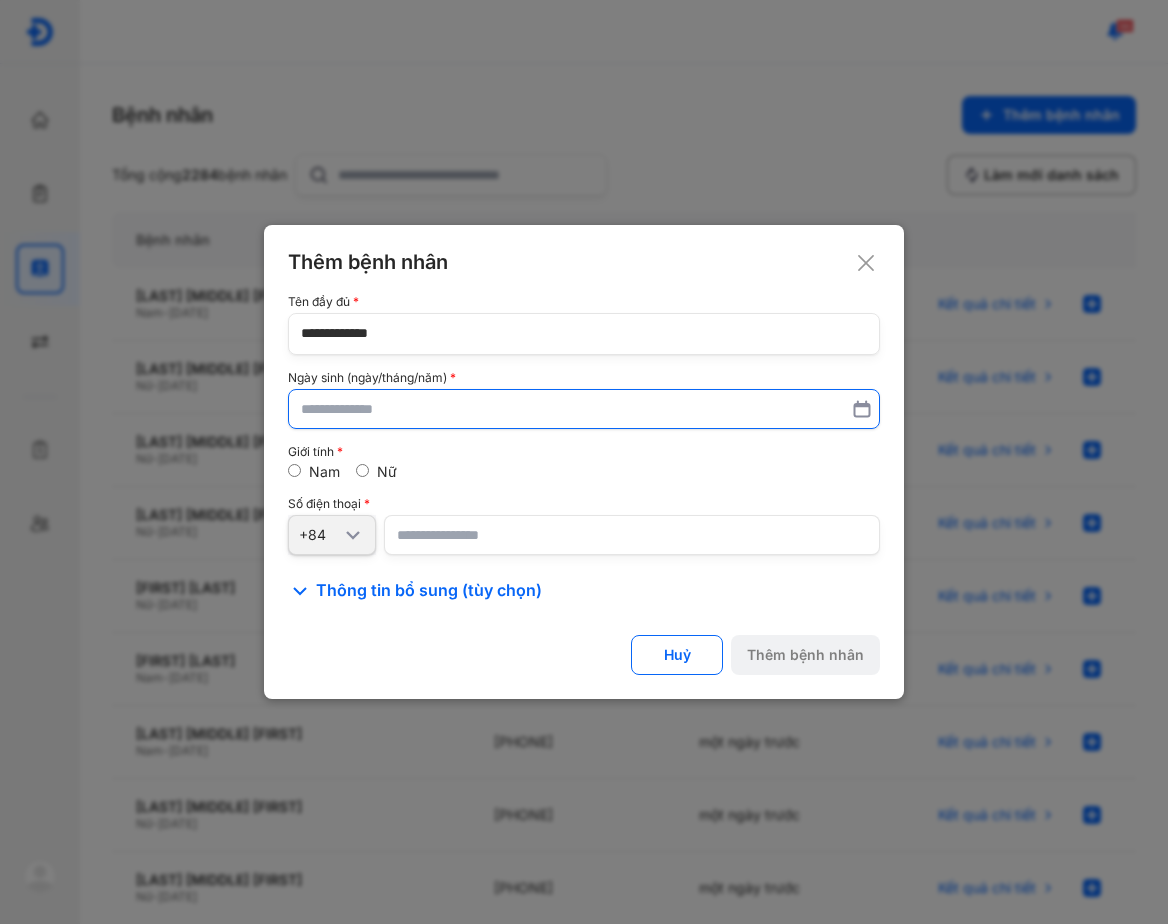 type on "**********" 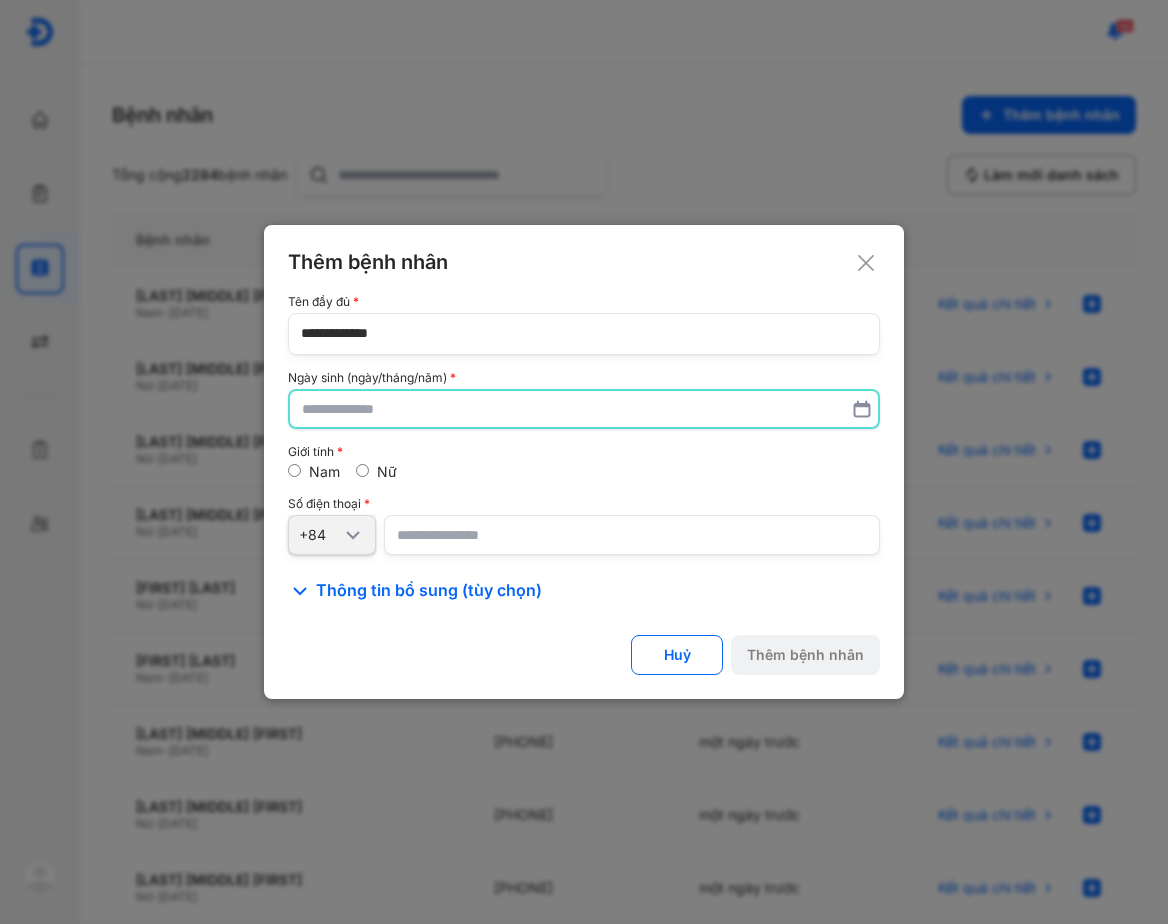 click at bounding box center [584, 409] 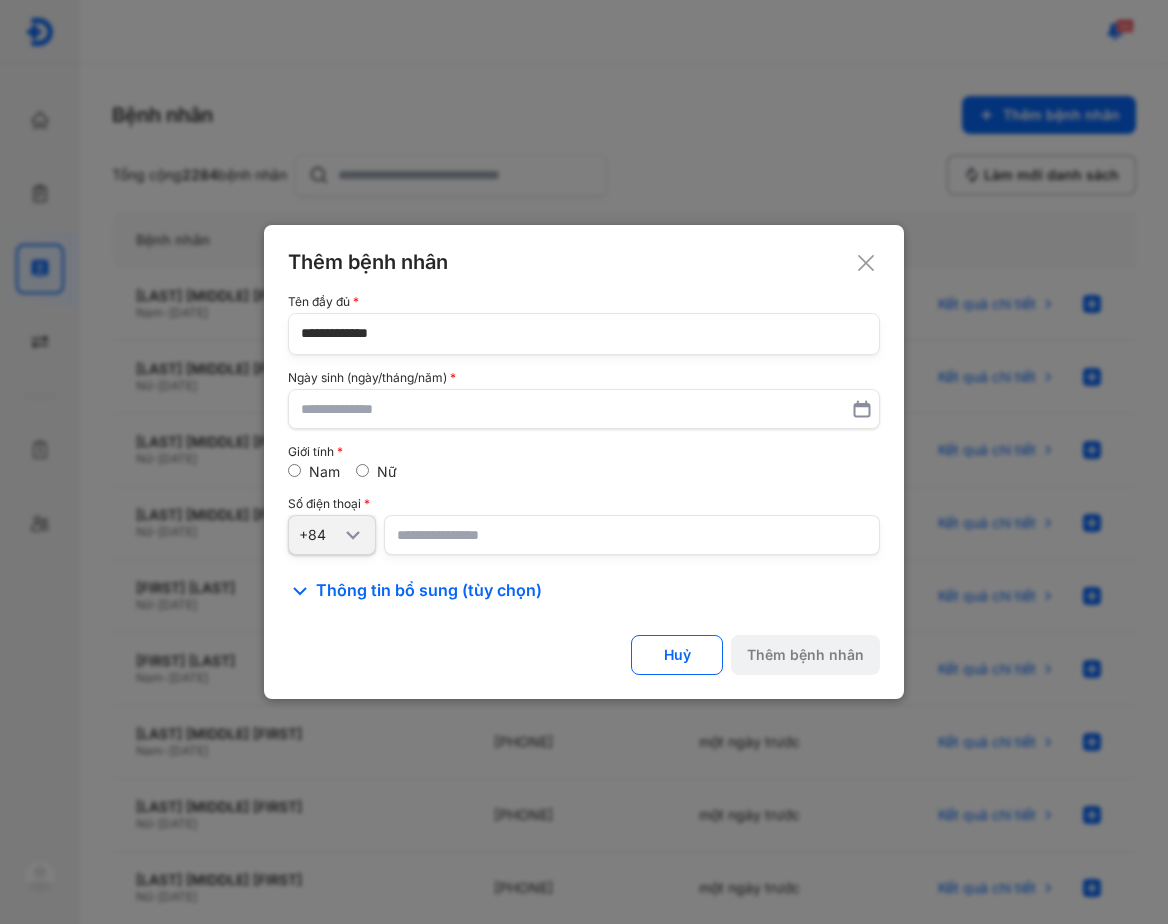 click on "**********" 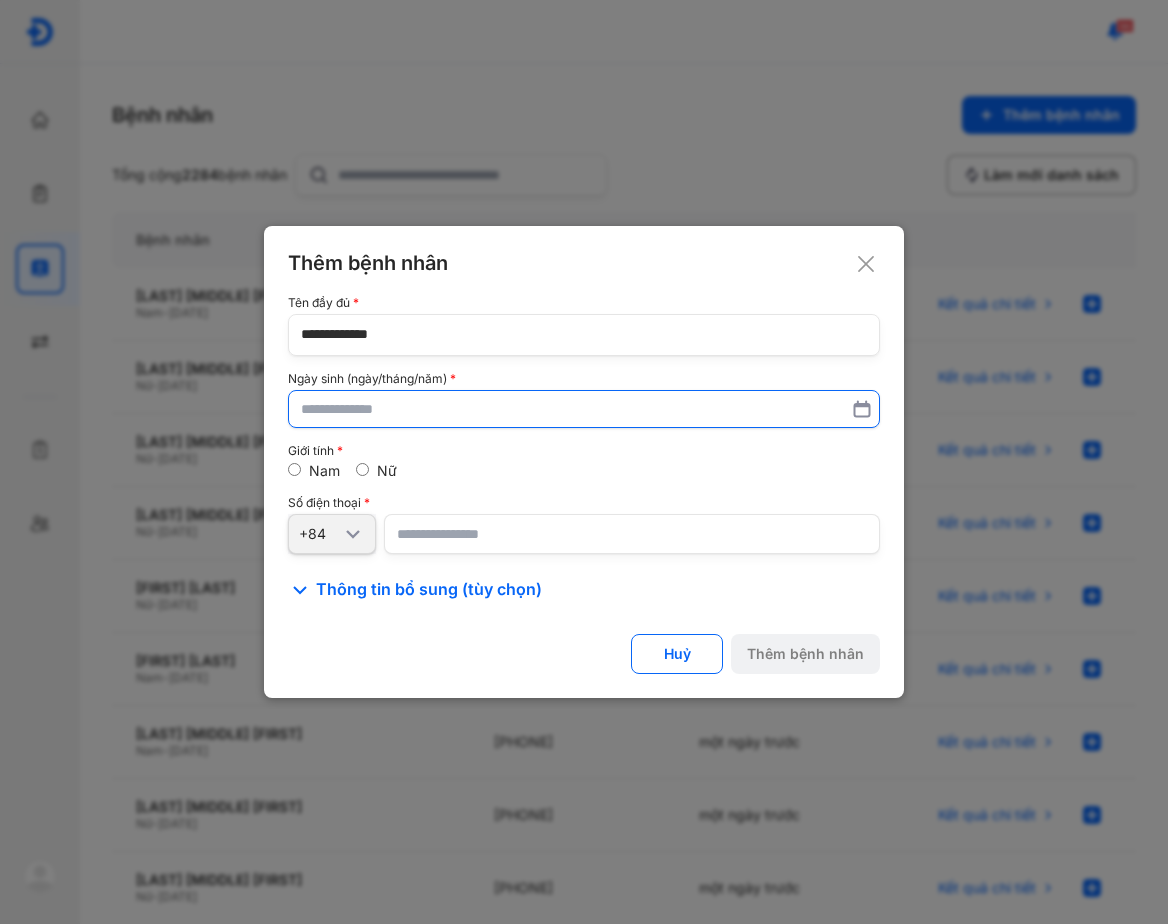 click at bounding box center (584, 409) 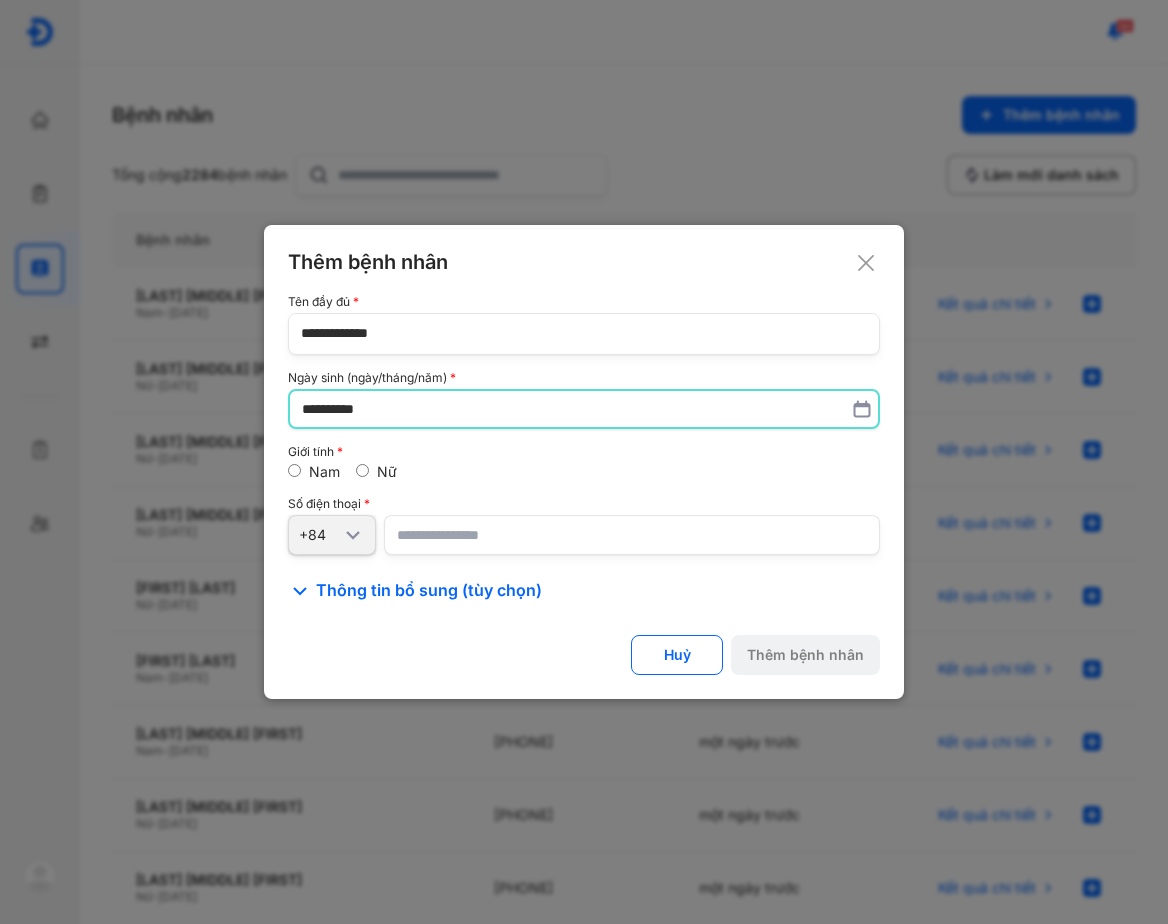 type on "**********" 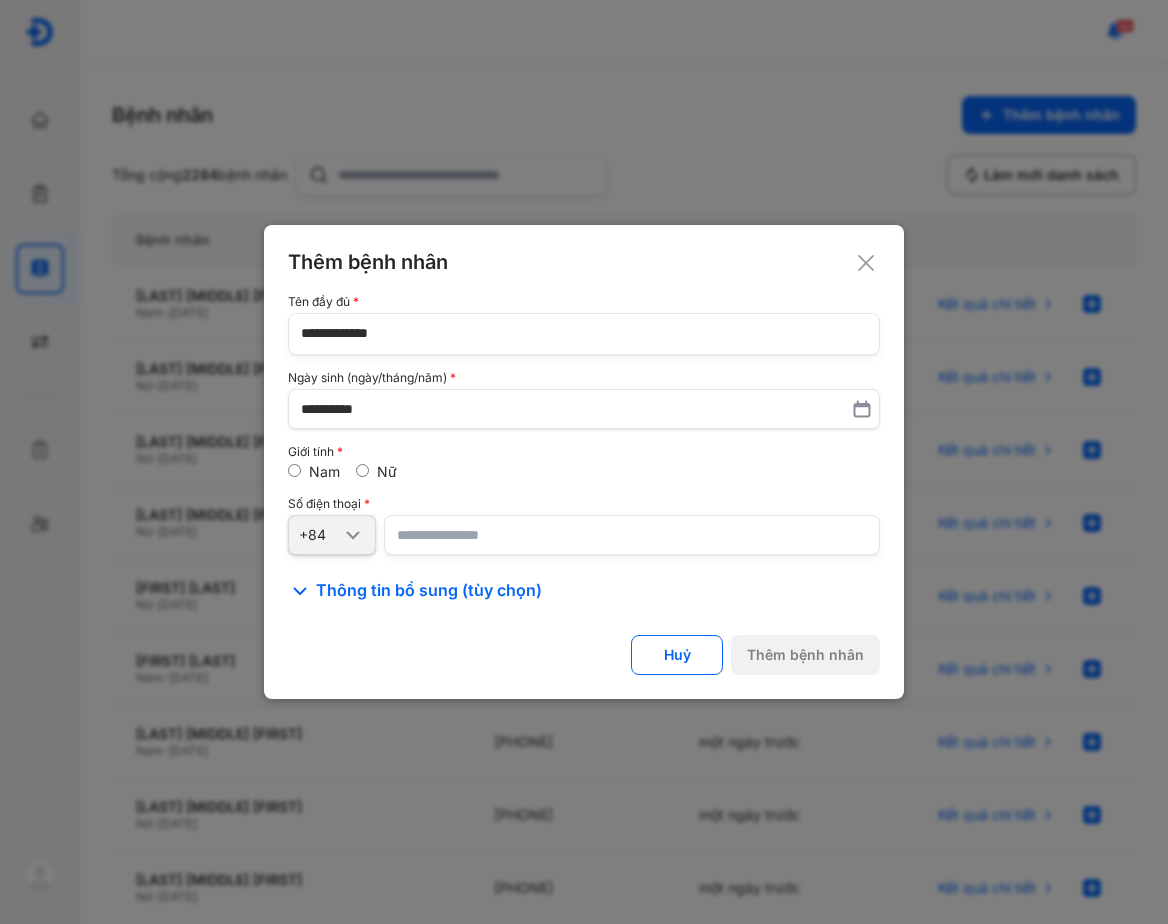 click on "Số điện thoại" at bounding box center [584, 504] 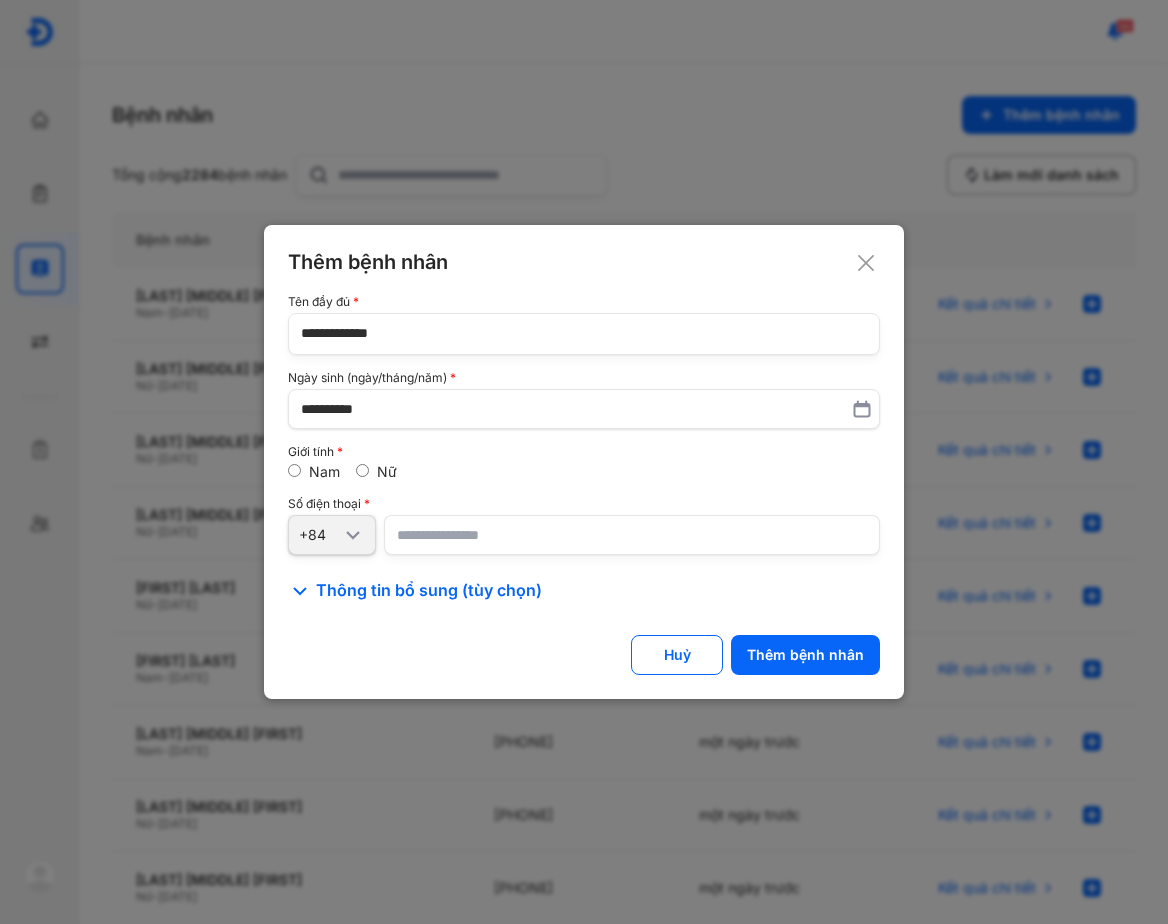 type on "**********" 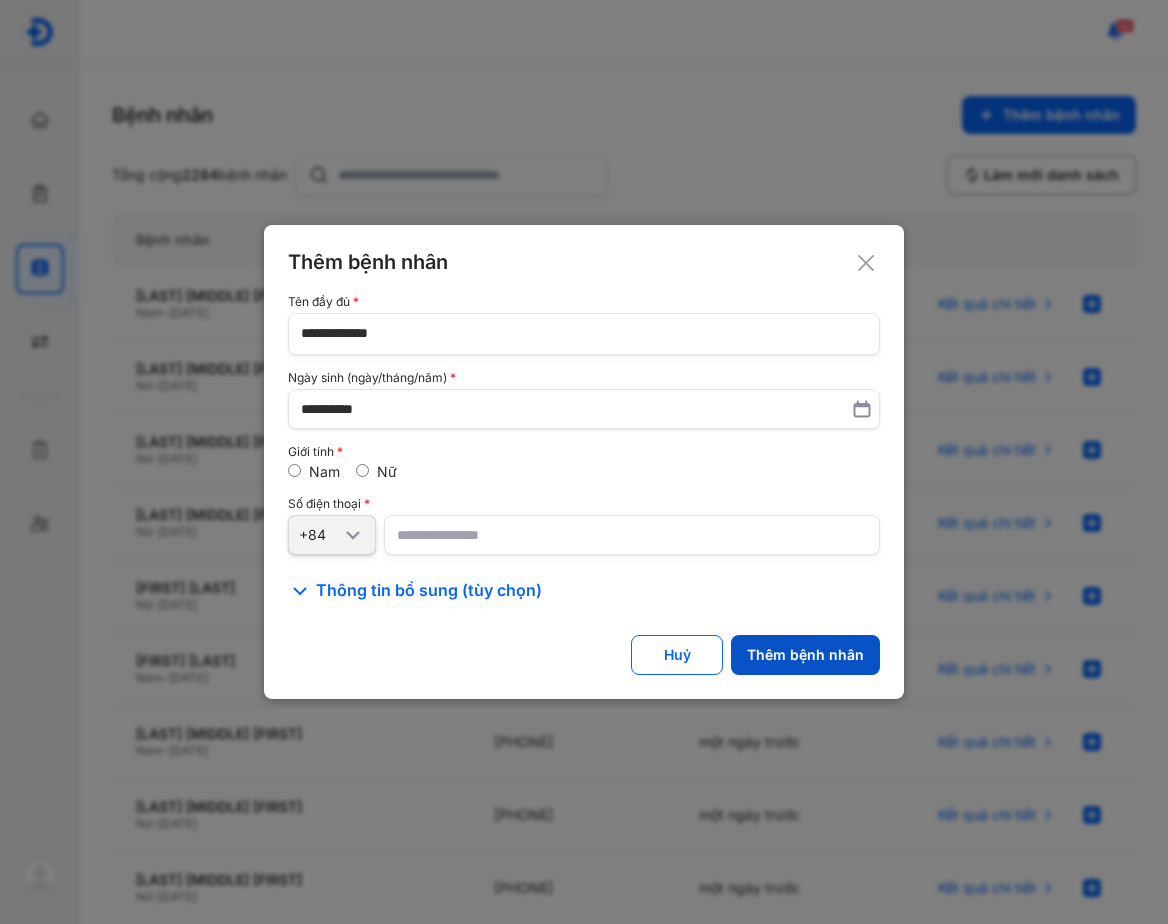 click on "Thêm bệnh nhân" at bounding box center (805, 655) 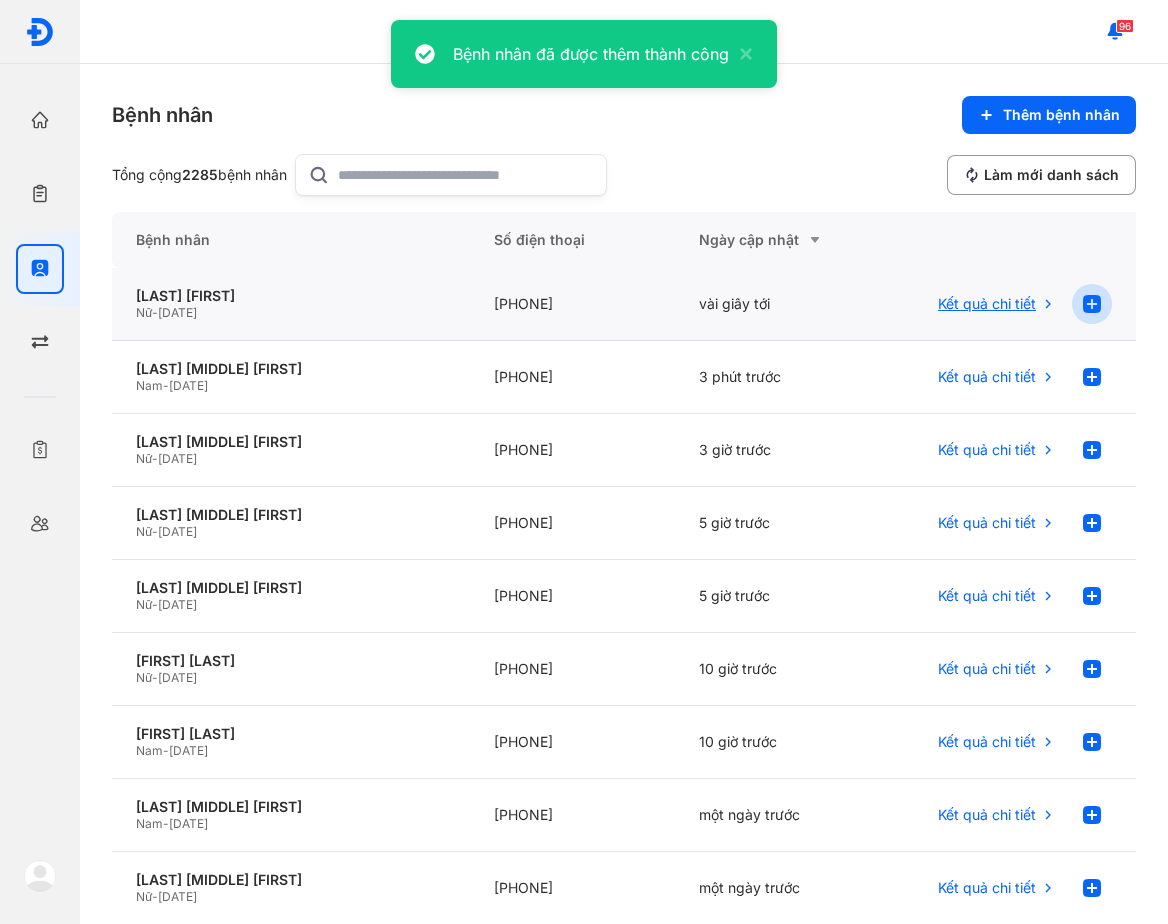 click 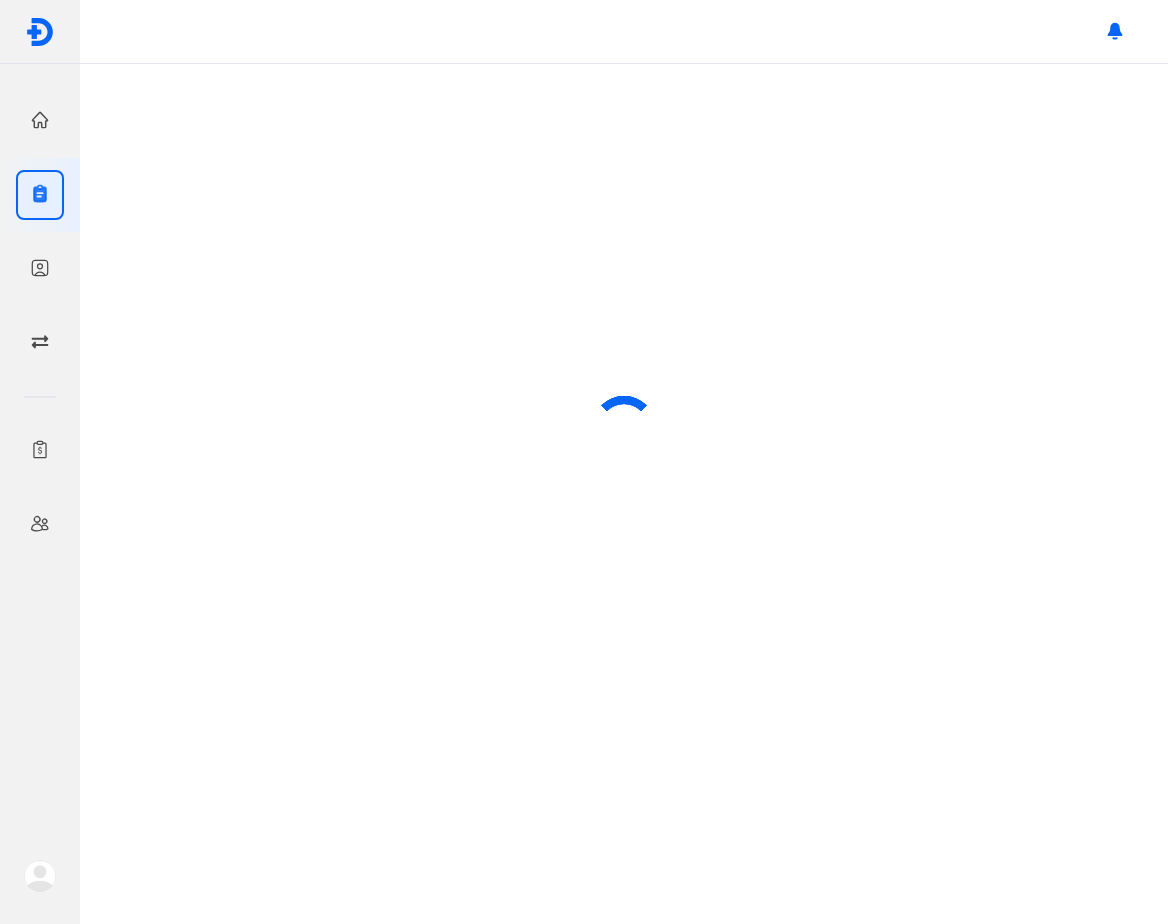 scroll, scrollTop: 0, scrollLeft: 0, axis: both 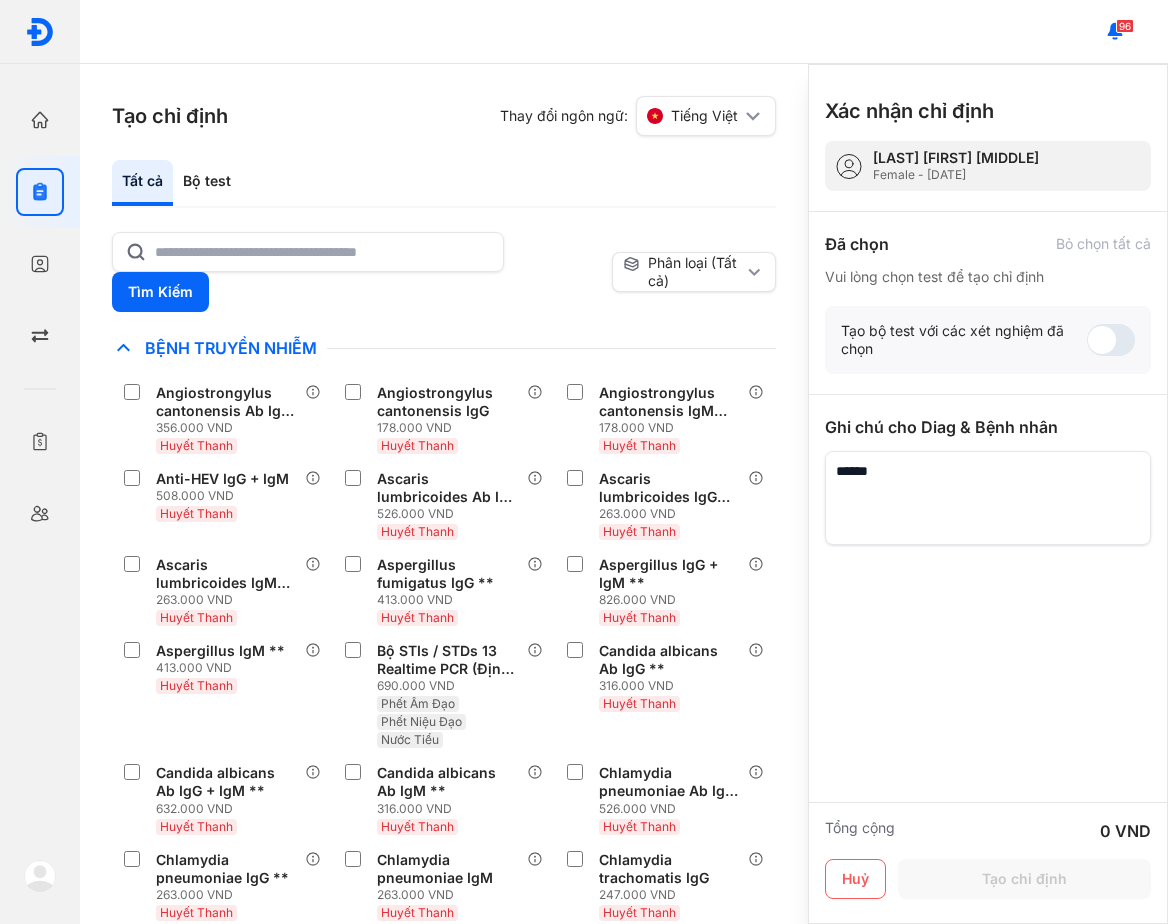 click on "Tất cả Bộ test" at bounding box center [444, 184] 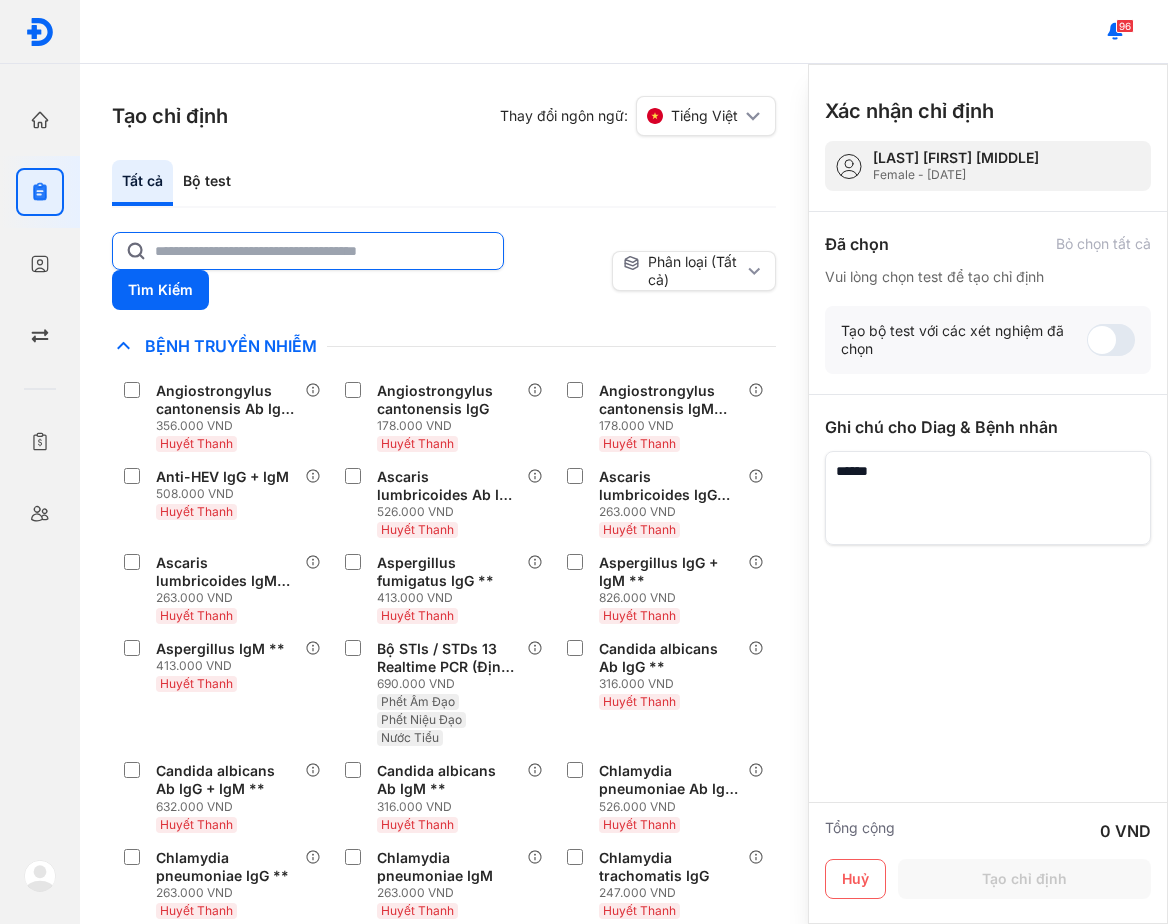 click 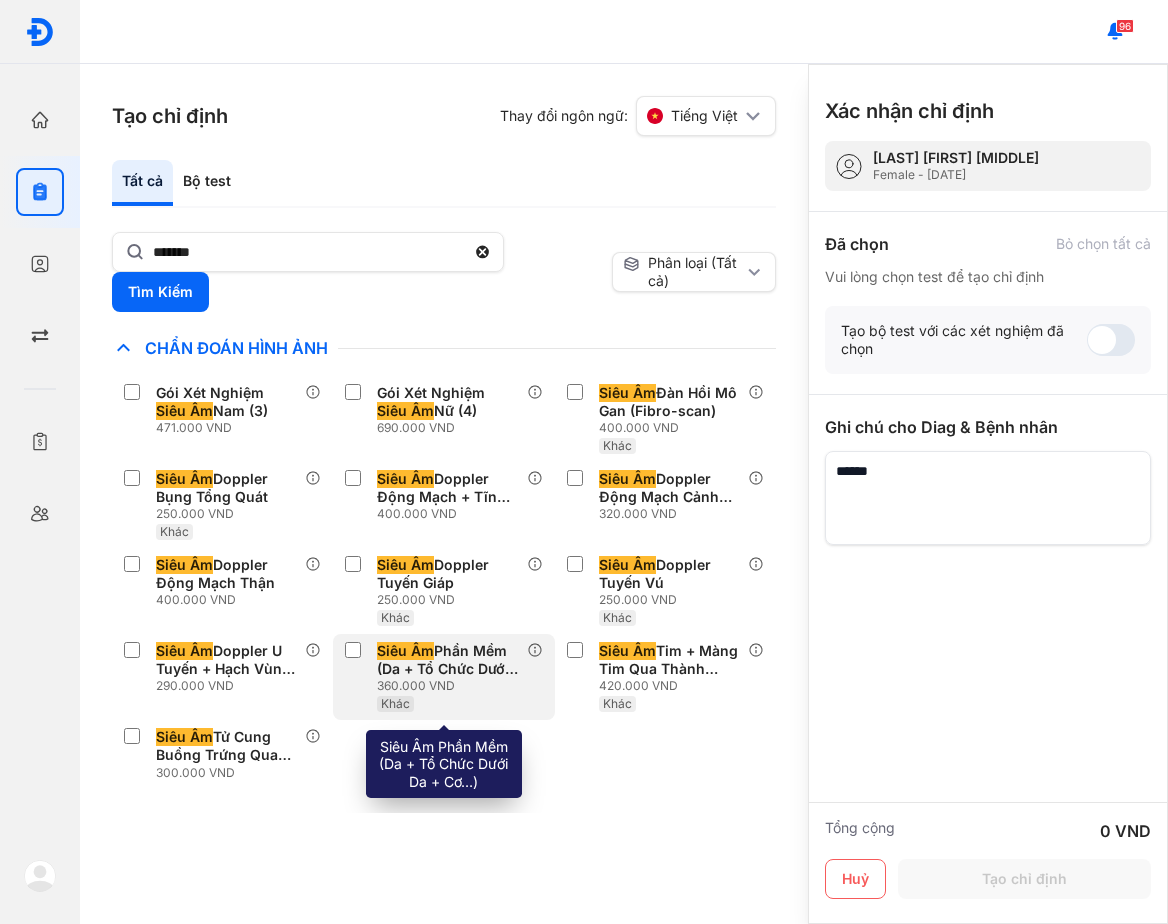 drag, startPoint x: 676, startPoint y: 695, endPoint x: 400, endPoint y: 706, distance: 276.21912 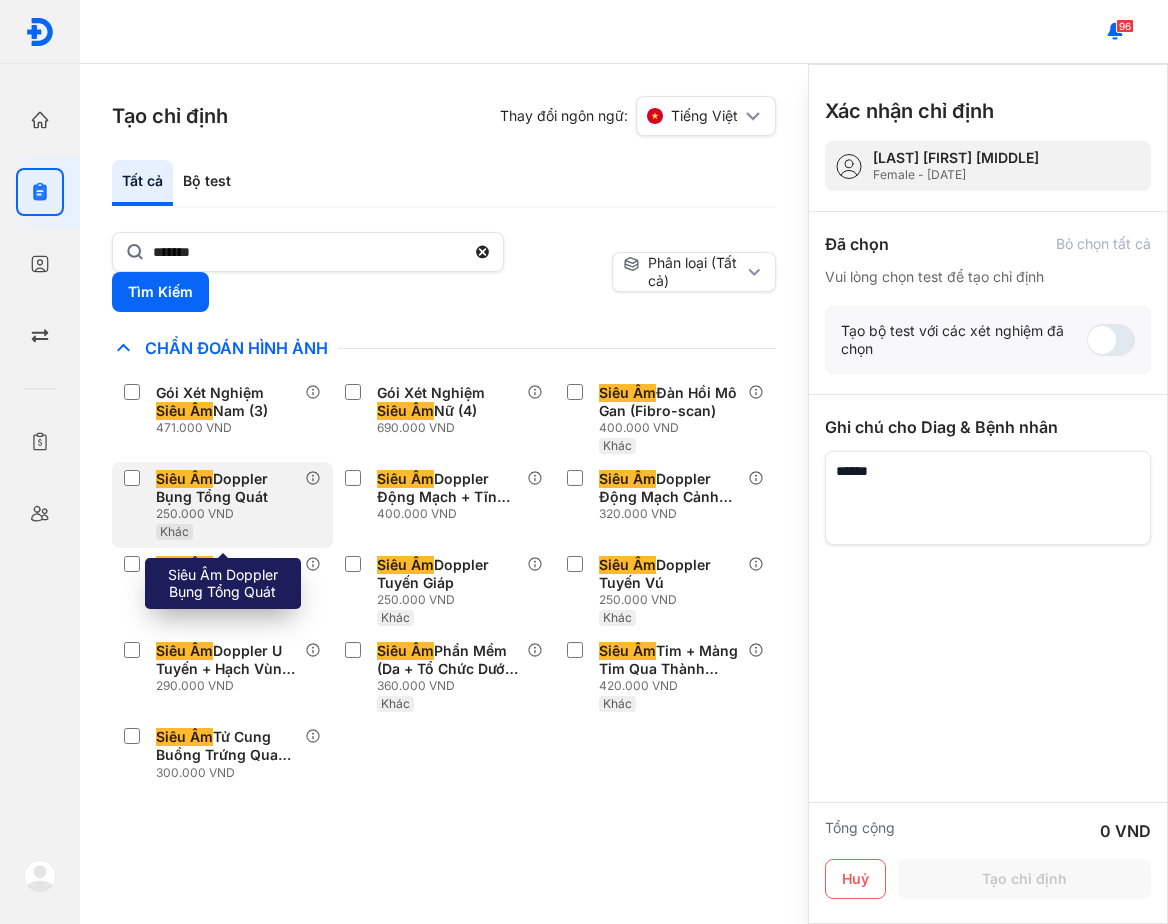 click on "Siêu Âm  Doppler Bụng Tổng Quát" at bounding box center (226, 488) 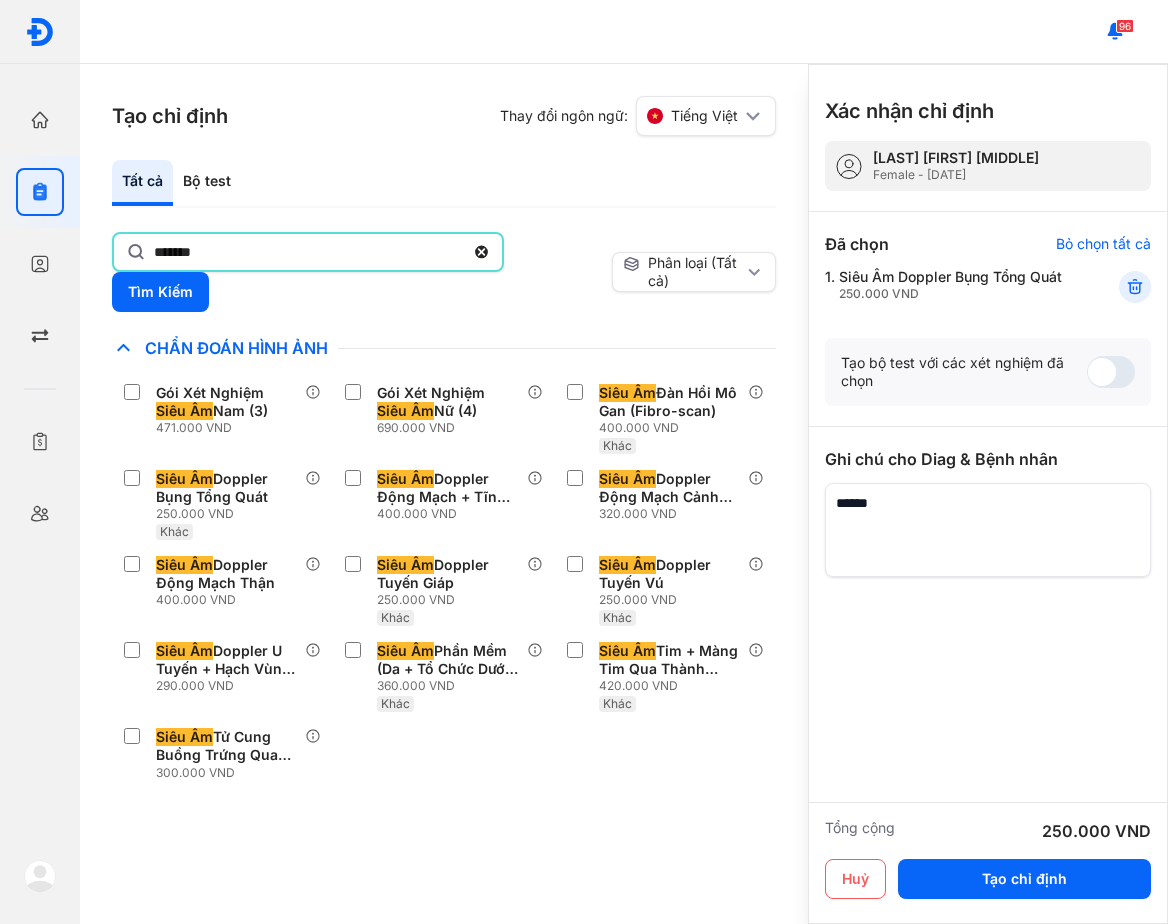 click on "*******" 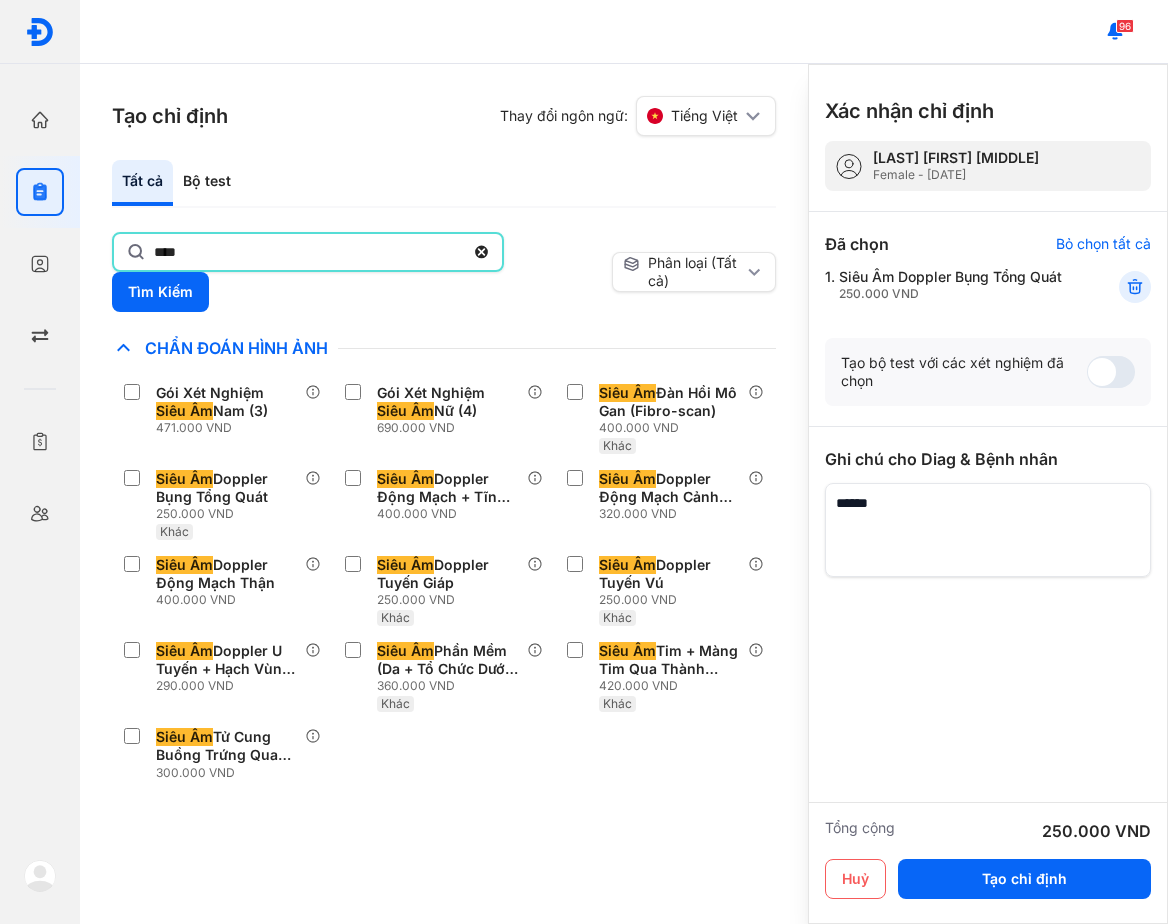 type on "****" 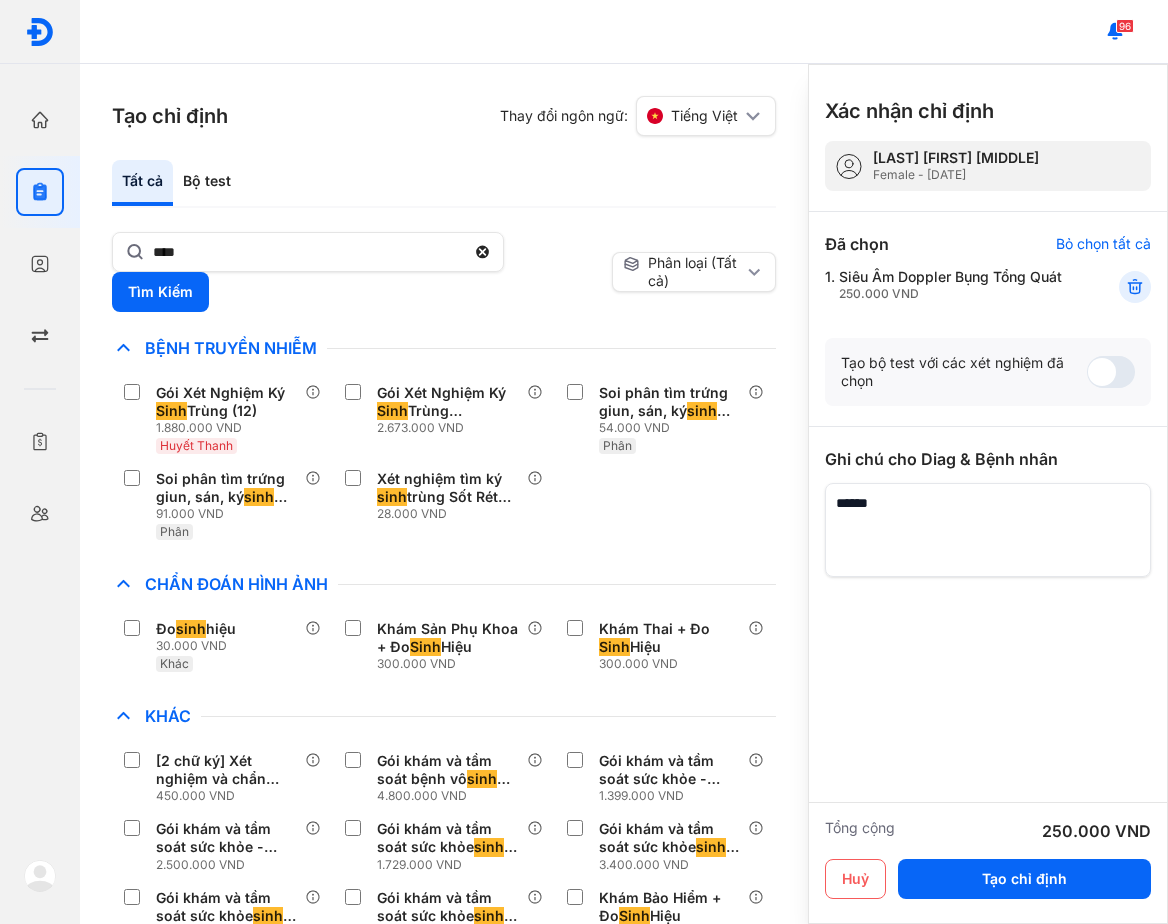 click on "Tất cả Bộ test" at bounding box center [444, 184] 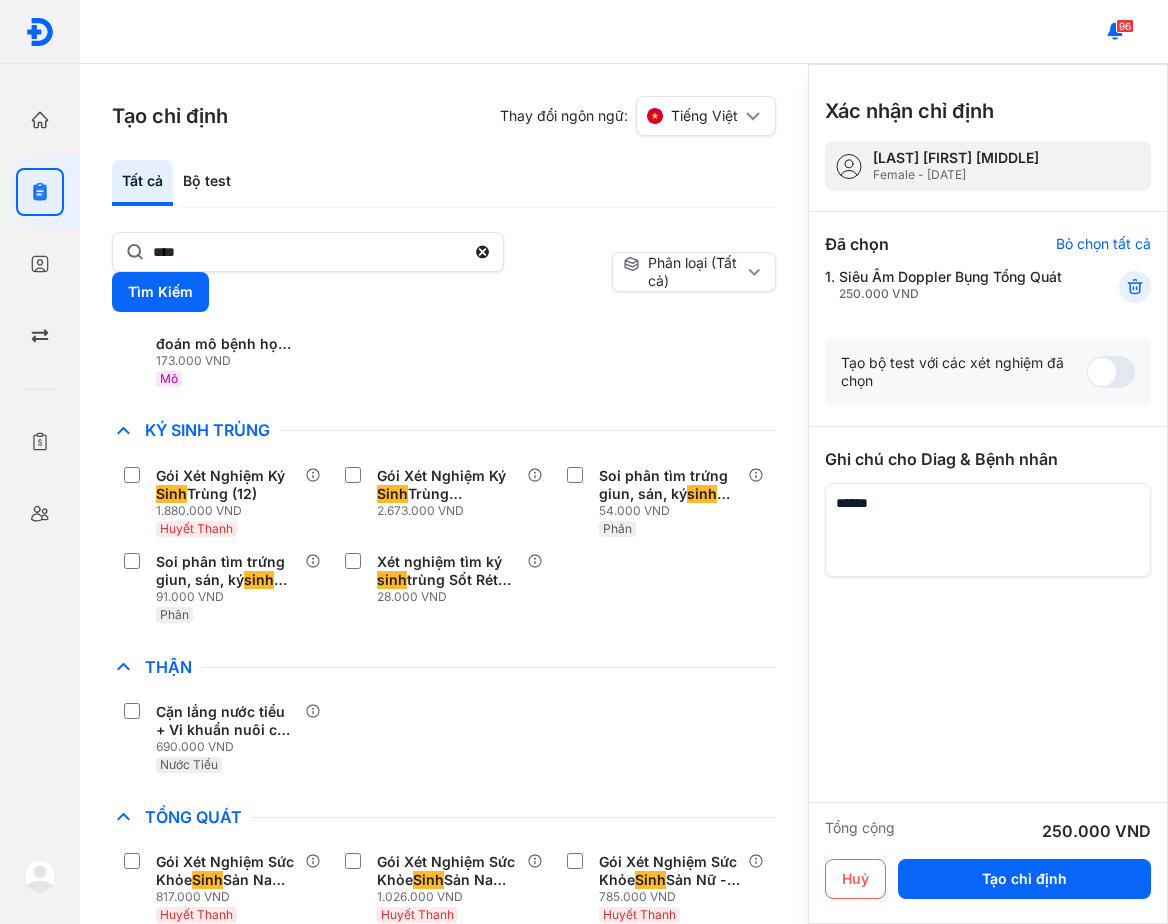 scroll, scrollTop: 900, scrollLeft: 0, axis: vertical 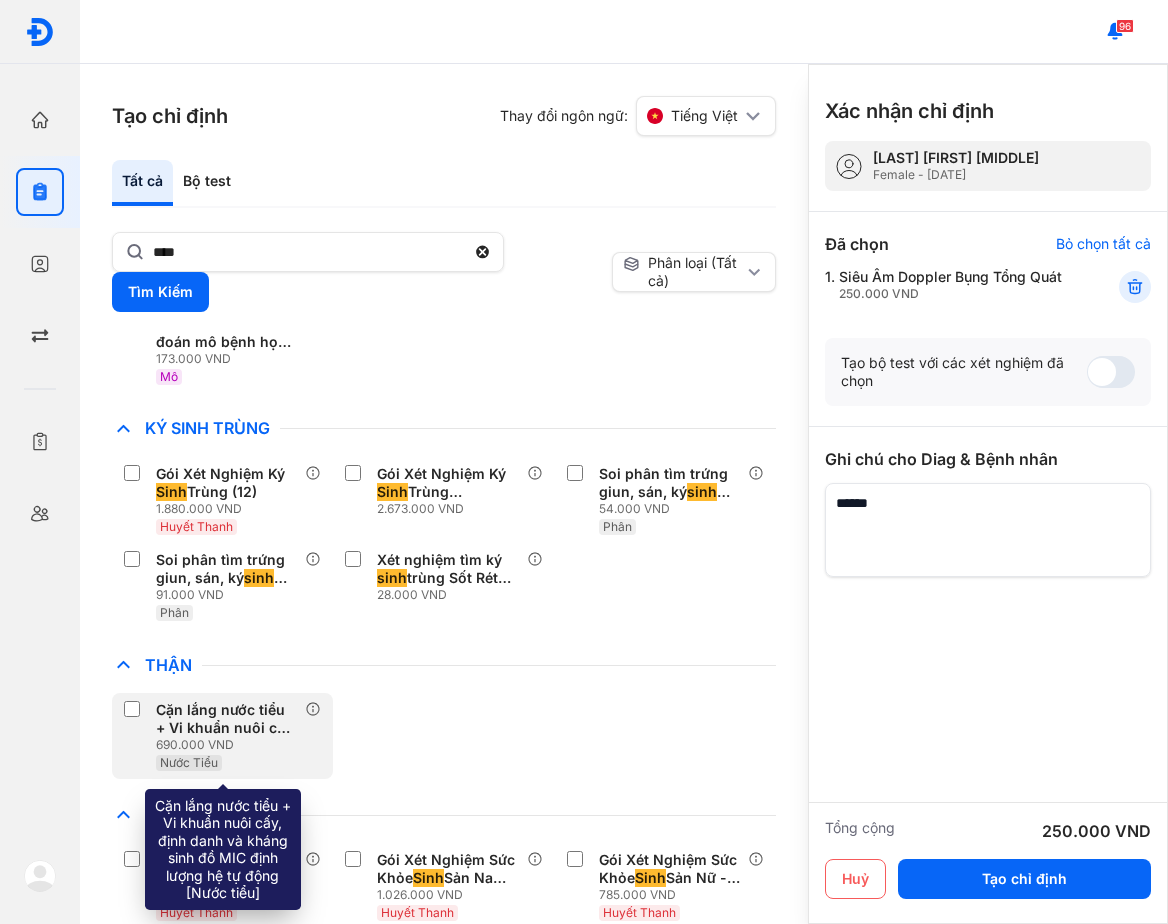 click on "Cặn lắng nước tiểu + Vi khuẩn nuôi cấy, định danh và kháng  sinh  đồ MIC định lượng hệ tự động [Nước tiểu]" at bounding box center (226, 719) 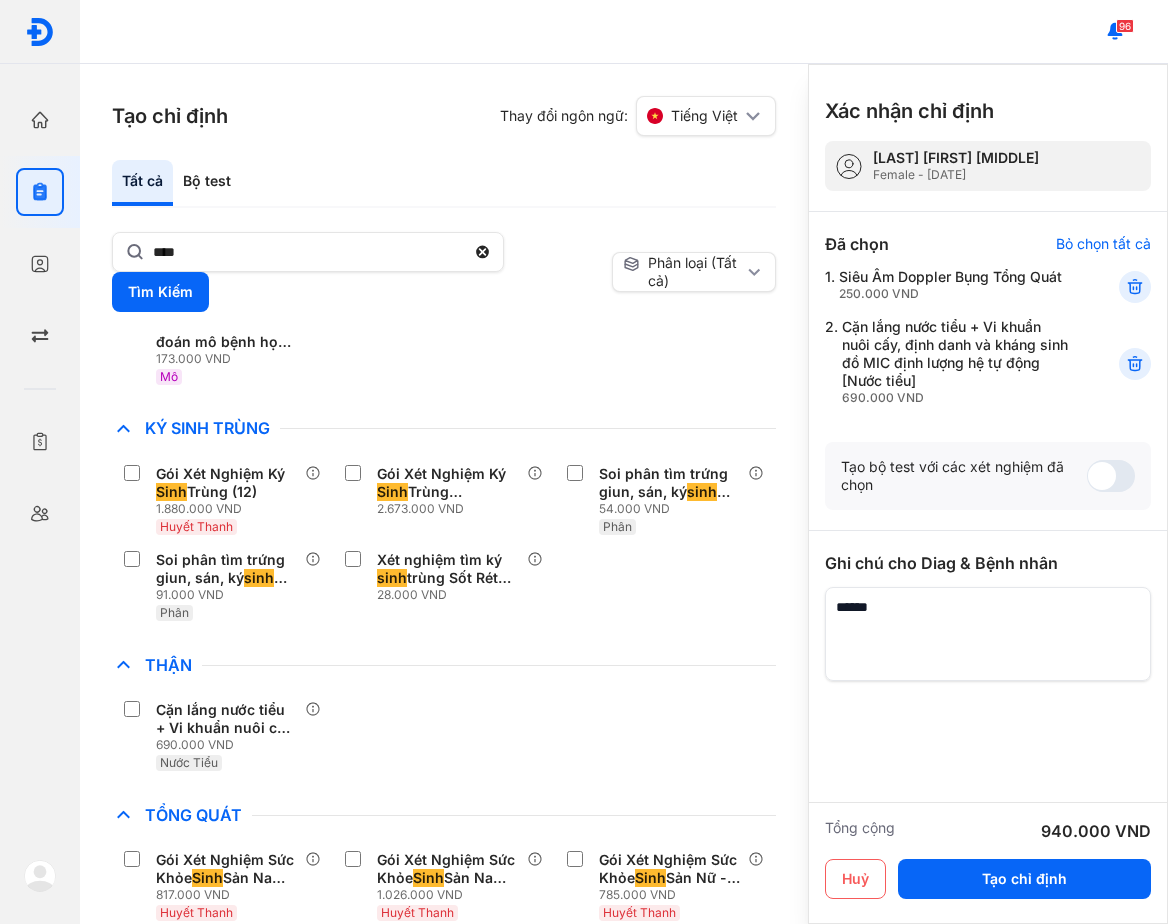 click on "Chỉ định nhiều nhất Bệnh Truyền Nhiễm Gói Xét Nghiệm Ký  Sinh  Trùng (12) 1.880.000 VND Huyết Thanh Gói Xét Nghiệm Ký  Sinh  Trùng (Parasites) + HP hơi thở Urea 13C 2.673.000 VND Soi phân tìm trứng giun, sán, ký  sinh  trùng trực tiếp 54.000 VND Phân Soi phân tìm trứng giun, sán, ký  sinh  trùng trực tiếp, tập trung 91.000 VND Phân Xét nghiệm tìm ký  sinh  trùng Sốt Rét (Phết Máu Ngoại Biên) 28.000 VND Chẩn Đoán Hình Ảnh Đo  sinh  hiệu 30.000 VND Khác Khám Sản Phụ Khoa + Đo  Sinh  Hiệu 300.000 VND Khám Thai + Đo  Sinh  Hiệu 300.000 VND Chất Gây Nghiện COVID Di Truyền Dị Ứng Điện Di Độc Chất Đông Máu Gan Hô Hấp Huyết Học Khác [2 chữ ký]Xét nghiệm và chẩn đoán mô bệnh học  sinh  thiết (biopsy) (0.5cm) 450.000 VND Gói khám và tầm soát bệnh vô  sinh  nam (41) 4.800.000 VND Gói khám và tầm soát sức khỏe -  sinh  lý nam - Cơ bản (14) 1.399.000 VND" at bounding box center [444, 335] 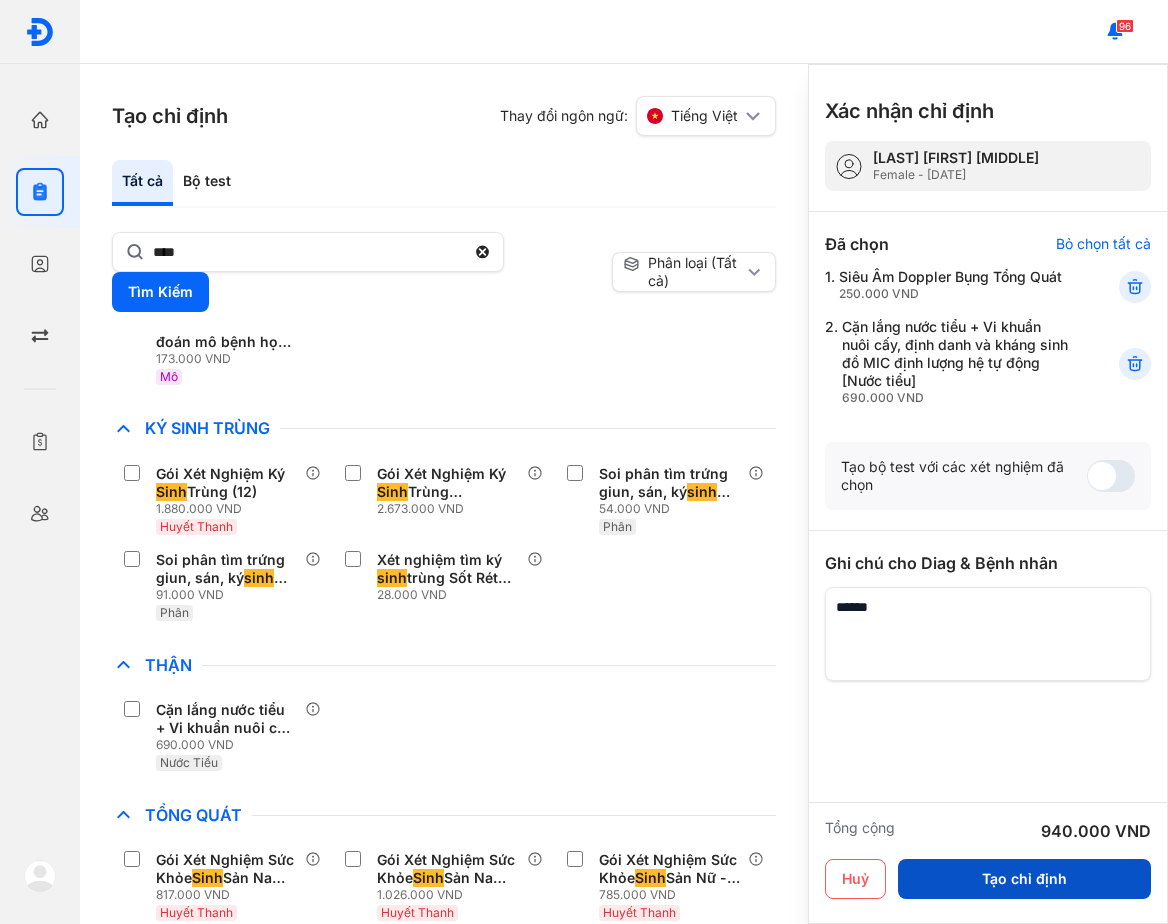 click on "Tạo chỉ định" at bounding box center (1024, 879) 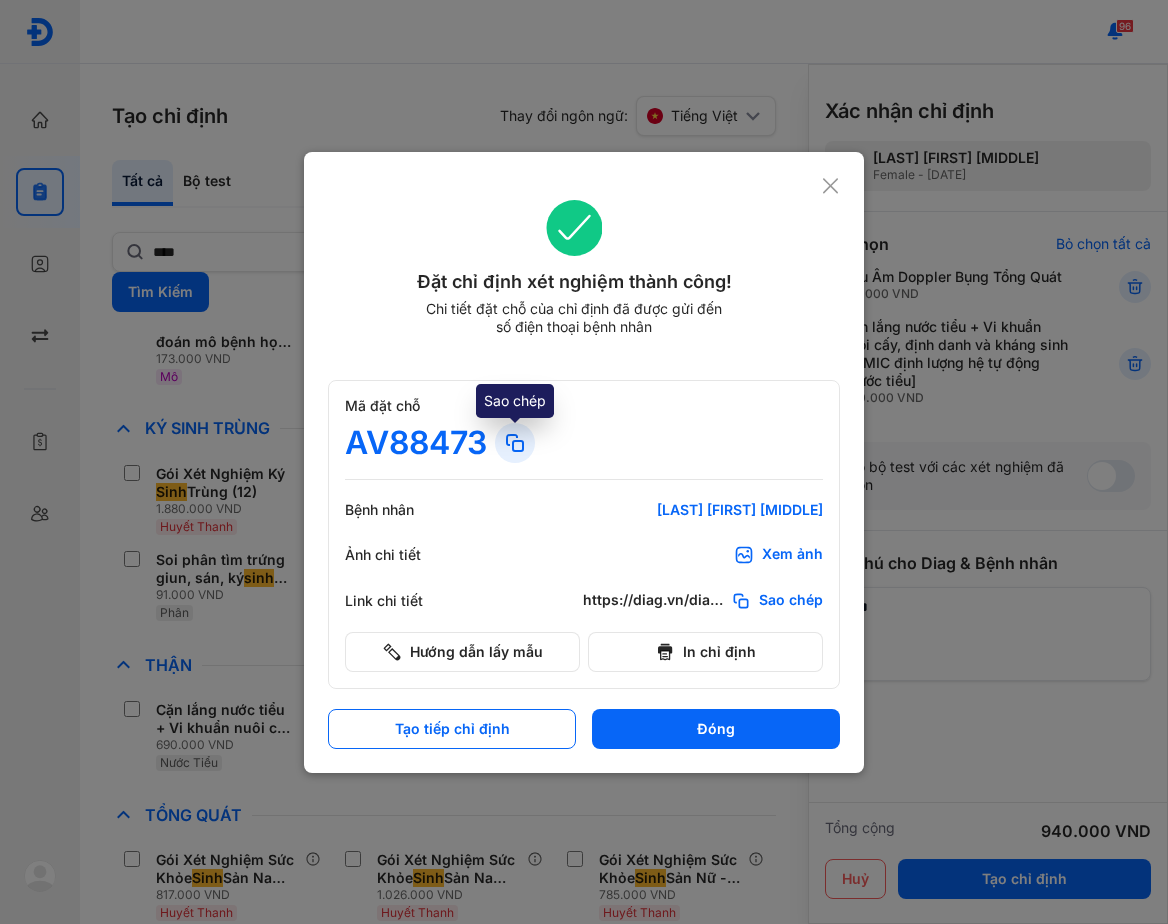 click 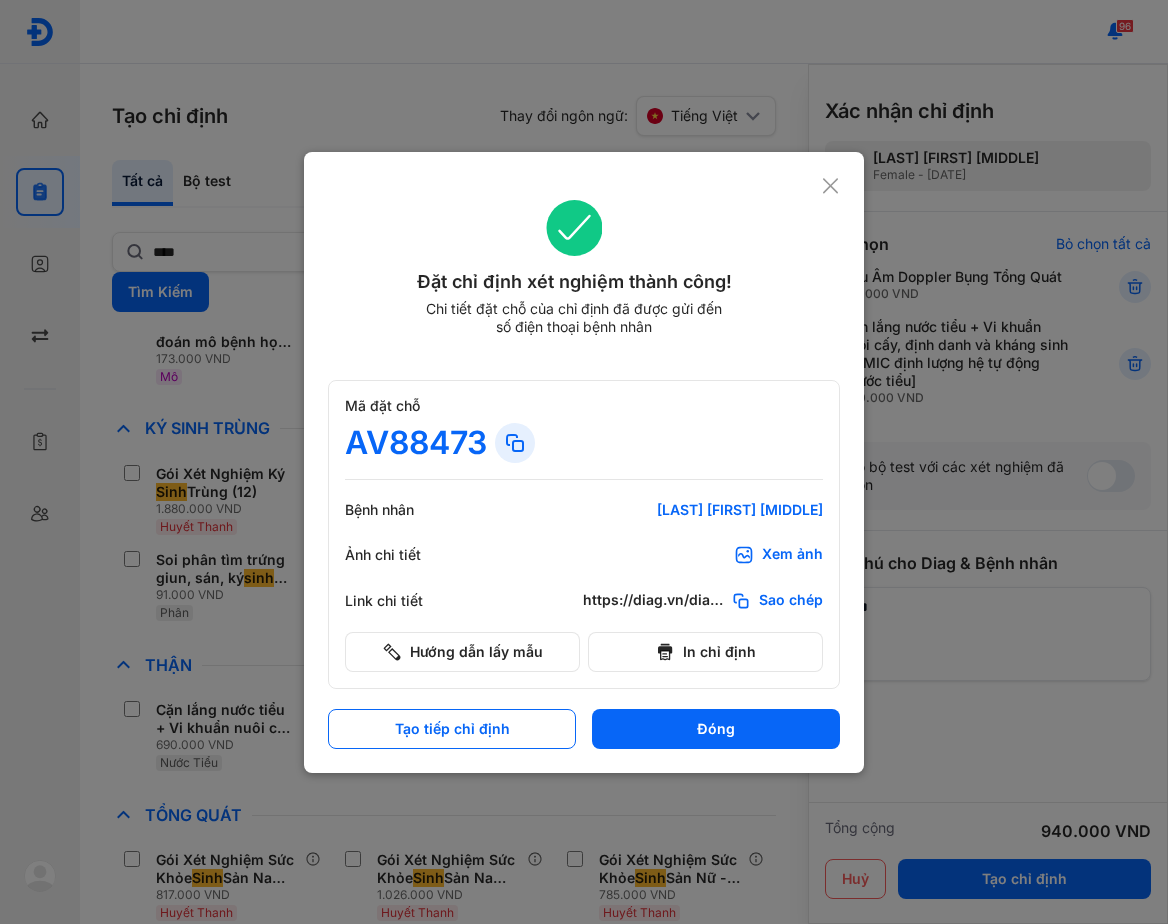 click 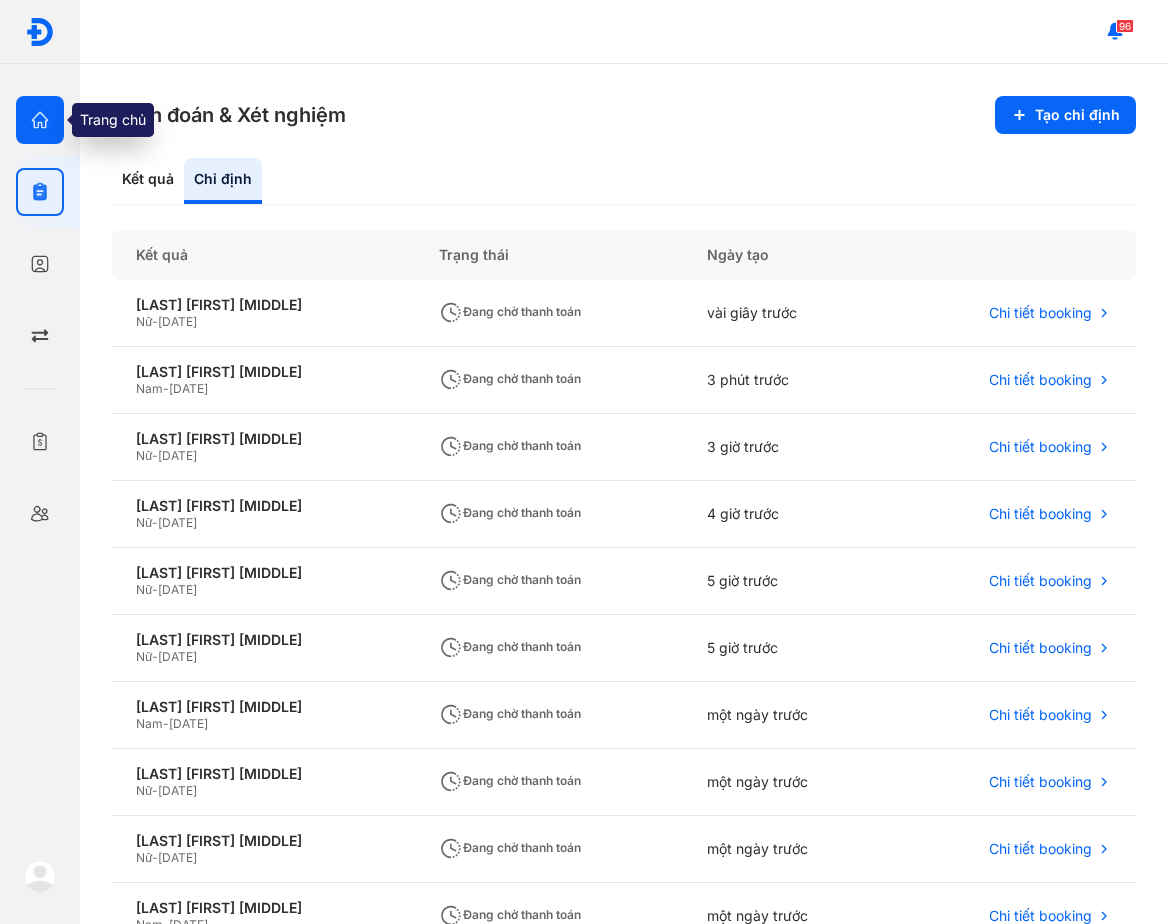 click at bounding box center [40, 120] 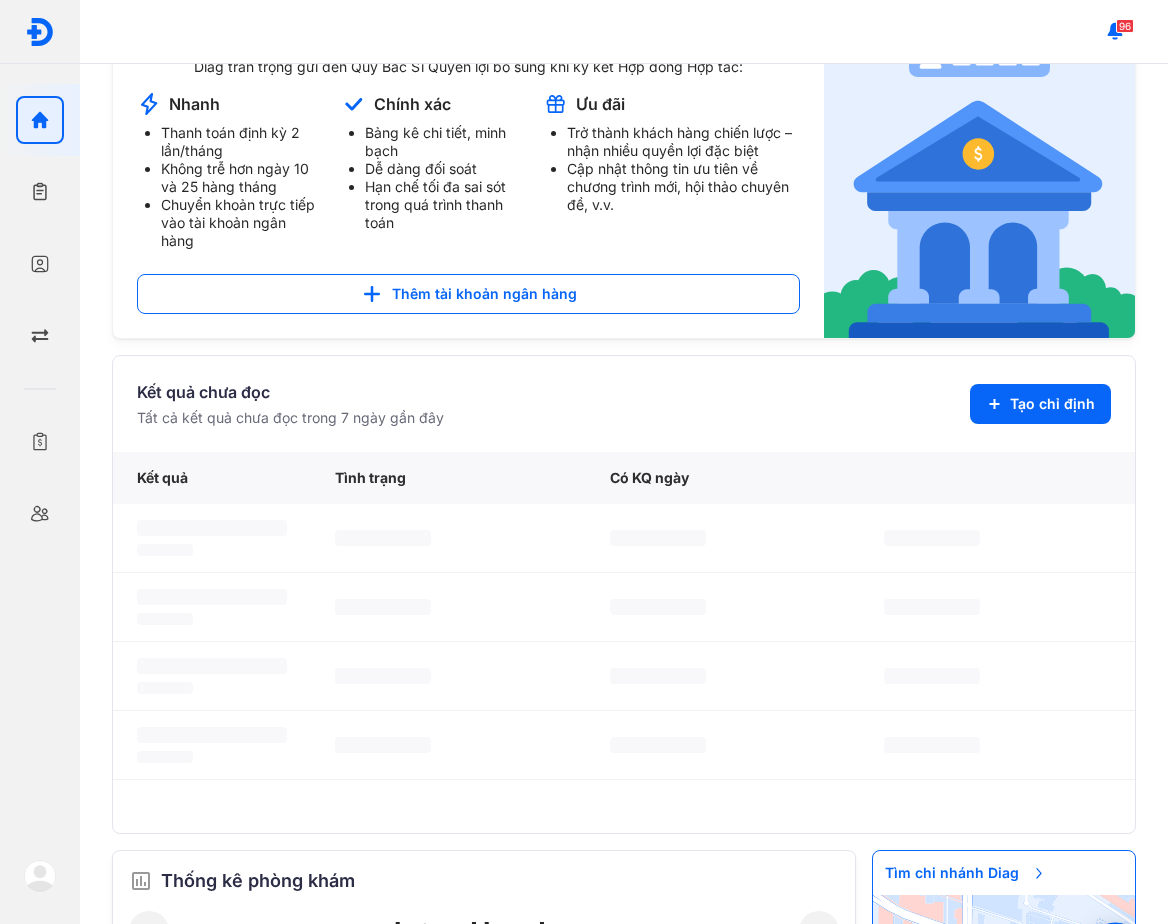 scroll, scrollTop: 371, scrollLeft: 0, axis: vertical 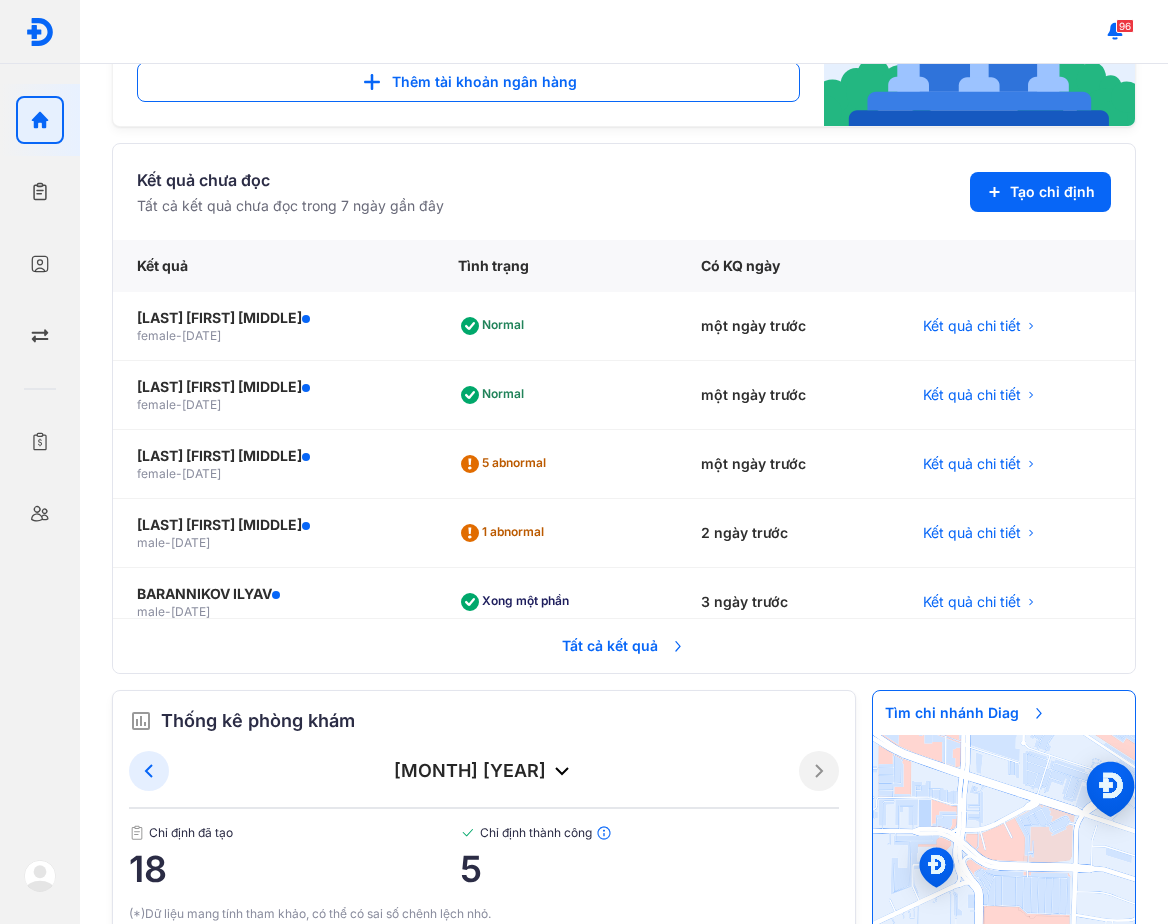 click on "[MONTH] [YEAR]" 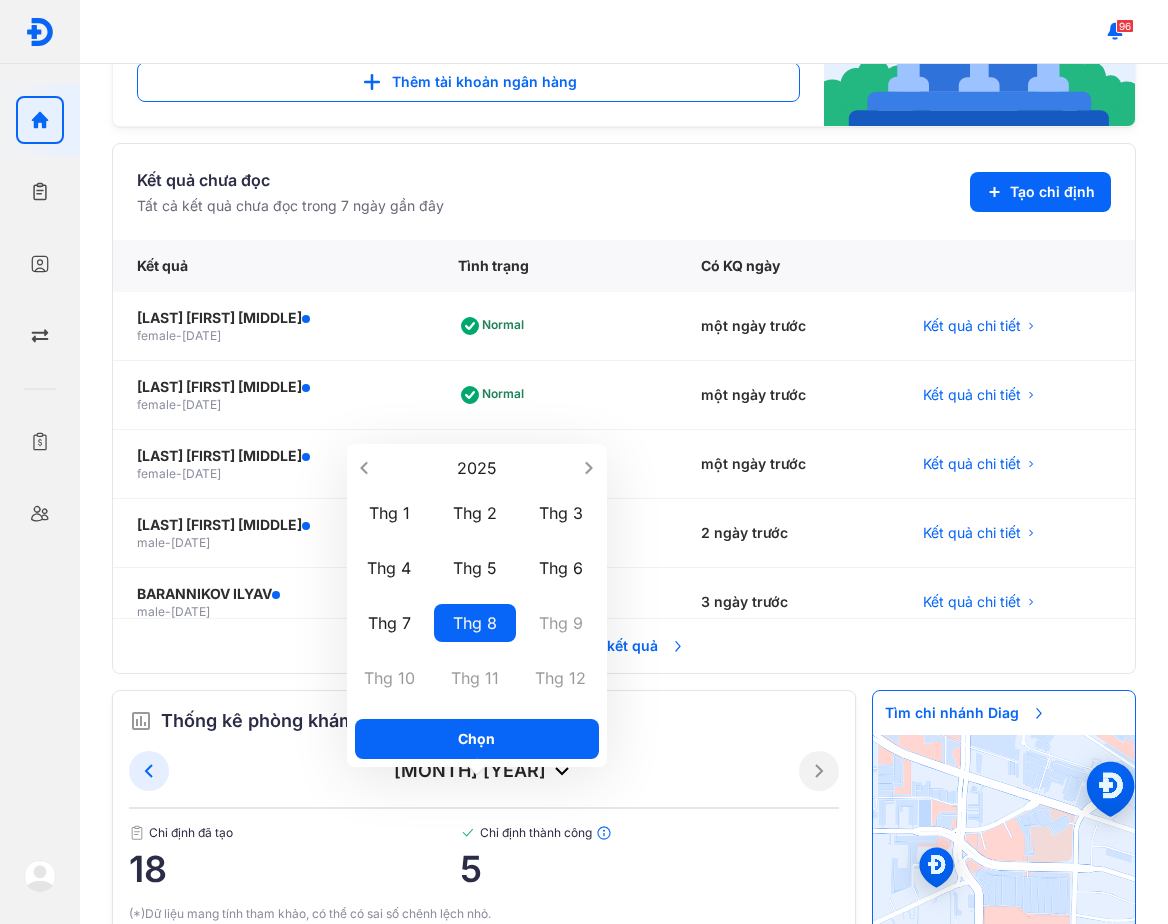 click on "[MONTH] [YEAR]" 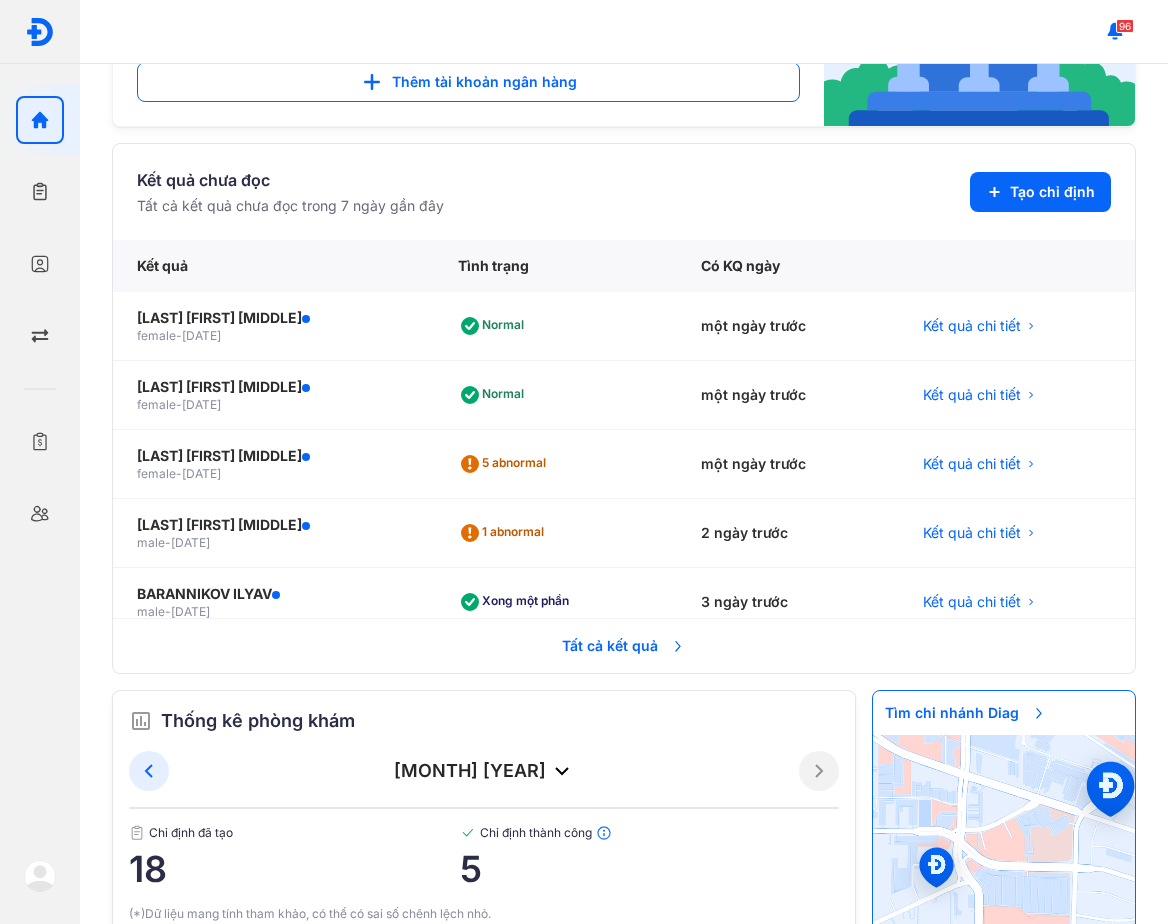 click on "Kết quả chưa đọc Tất cả kết quả chưa đọc trong 7 ngày gần đây Tạo chỉ định Kết quả Tình trạng Có KQ ngày HUỲNH THỊ MỸ LIÊN  female  -  [DATE]    Normal một ngày trước Kết quả chi tiết PHẠM THỊ HỒNG NGỌC  female  -  [DATE]    Normal một ngày trước Kết quả chi tiết NGUYỄN THỊ HIỀN  female  -  [DATE]    5 abnormal một ngày trước Kết quả chi tiết NGÔ QUANG MINH  male  -  [DATE]    1 abnormal 2 ngày trước Kết quả chi tiết BARANNIKOV ILYAV  male  -  [DATE]    Xong một phần 3 ngày trước Kết quả chi tiết VÕ NGUYỄN GIA HÂN  female  -  [DATE]    4 abnormal 4 ngày trước Kết quả chi tiết PHẠM TRẦN BẢO HÂN  female  -  [DATE]    1 abnormal 4 ngày trước Kết quả chi tiết NGUYỄN THỊ HỒNG LOAN  female  -  [DATE]    6 abnormal 5 ngày trước Kết quả chi tiết Tất cả kết quả" at bounding box center [624, 408] 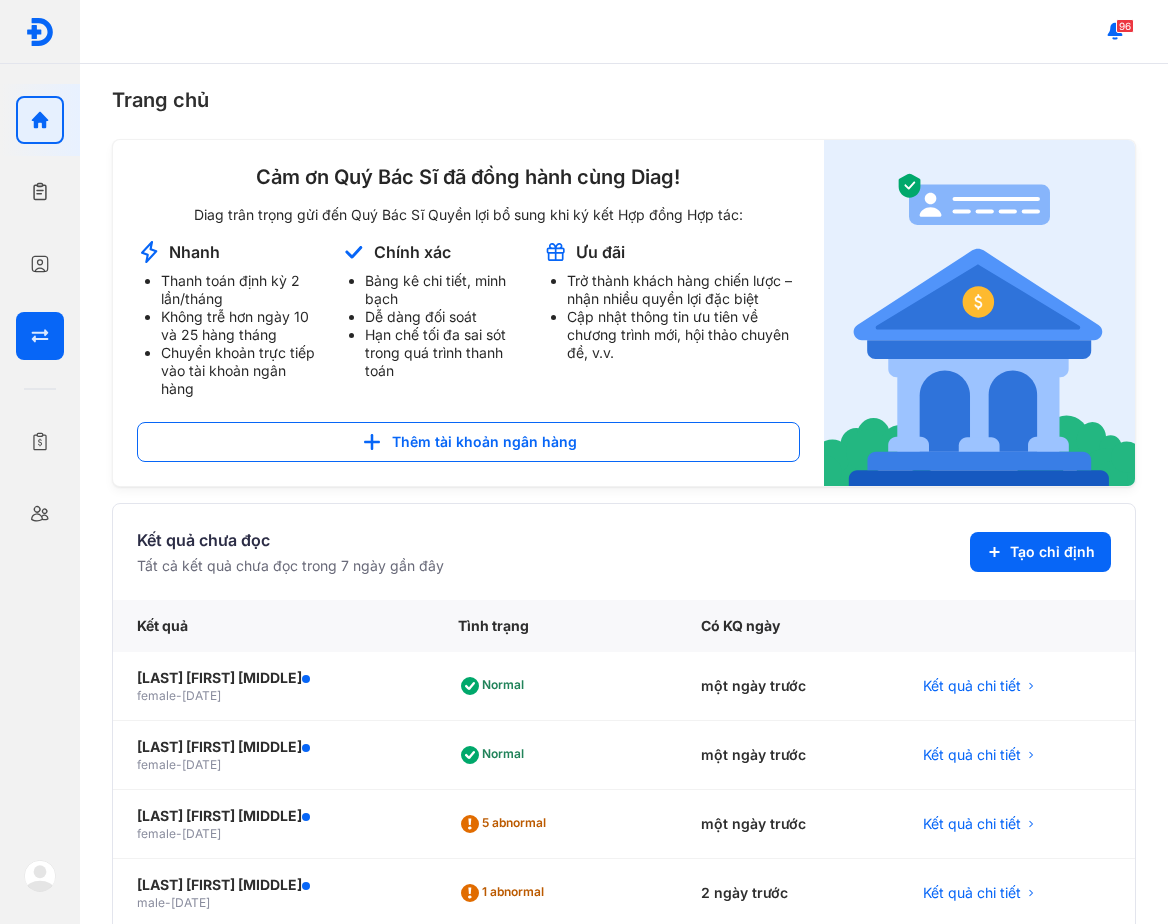 scroll, scrollTop: 0, scrollLeft: 0, axis: both 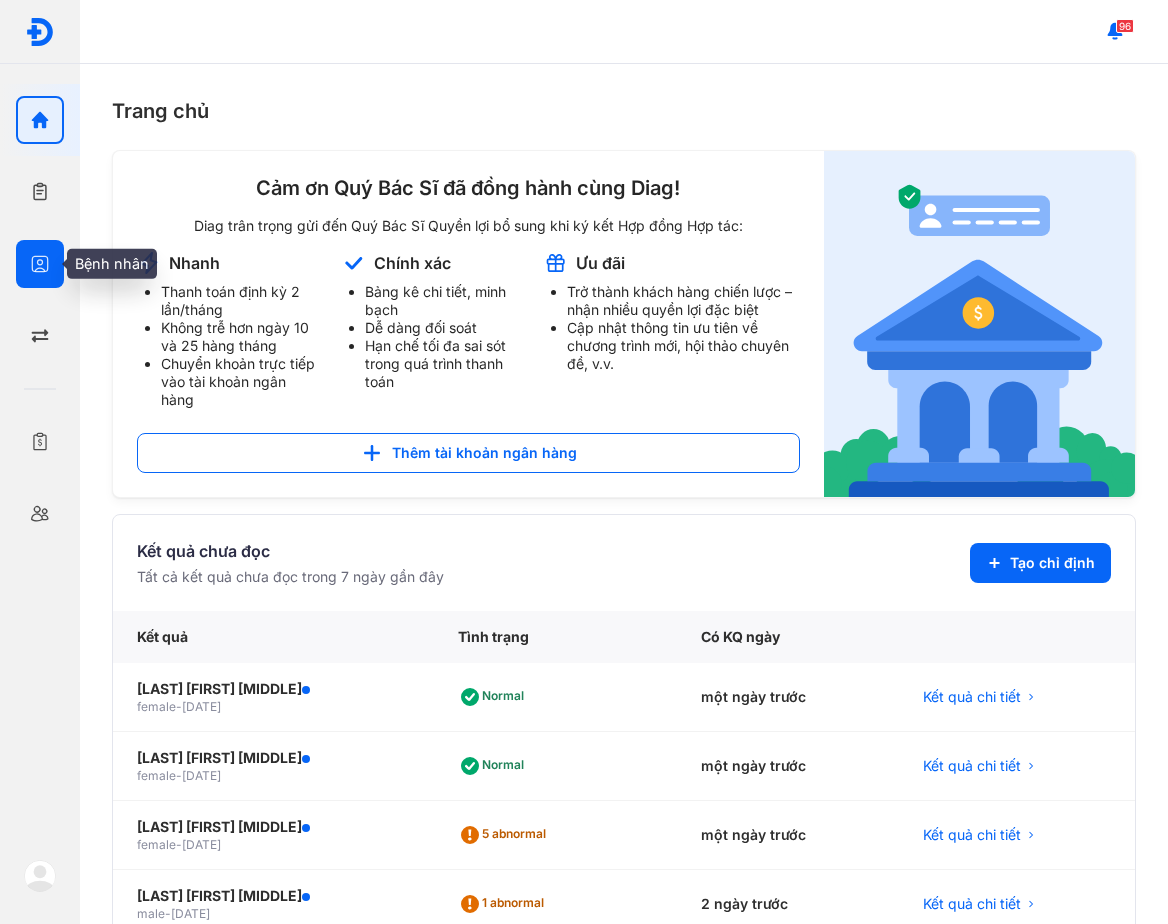 click 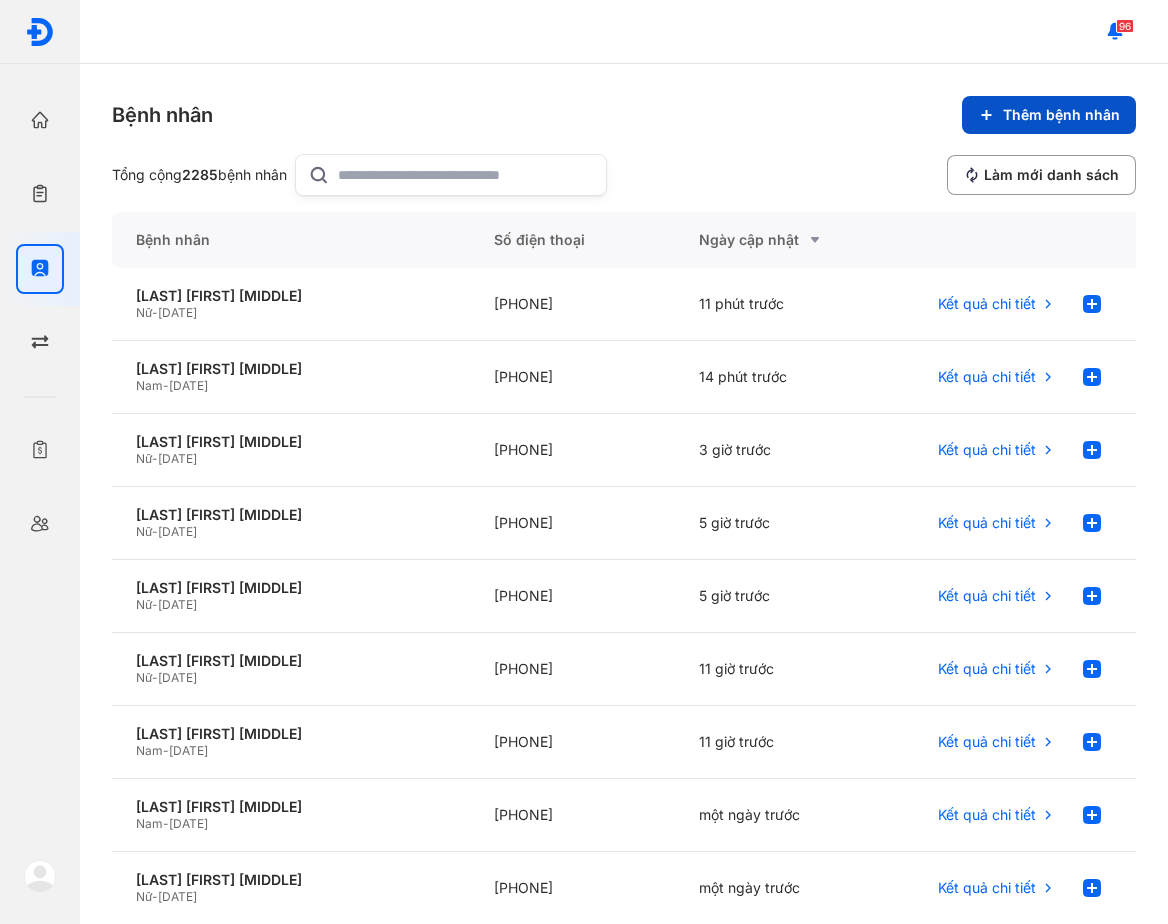 click on "Thêm bệnh nhân" 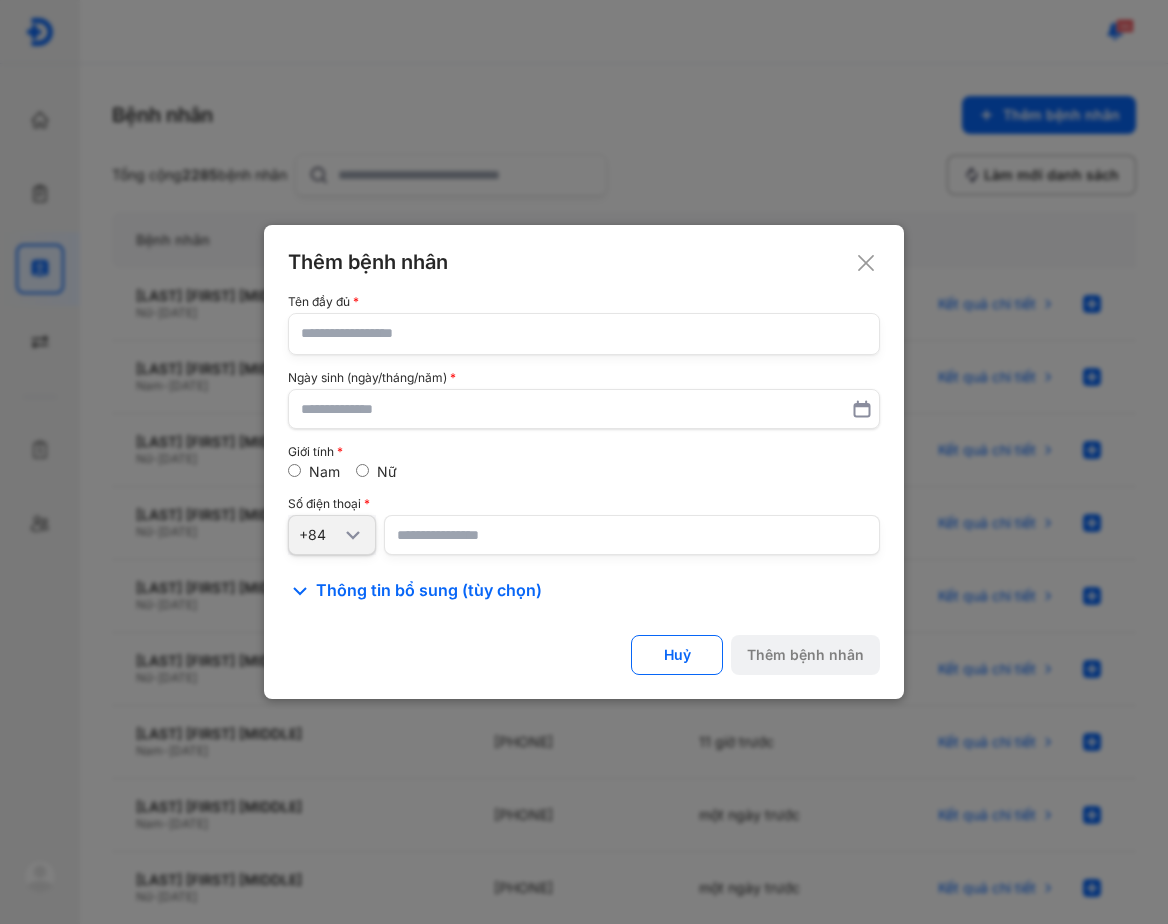 drag, startPoint x: 506, startPoint y: 346, endPoint x: 229, endPoint y: 39, distance: 413.49487 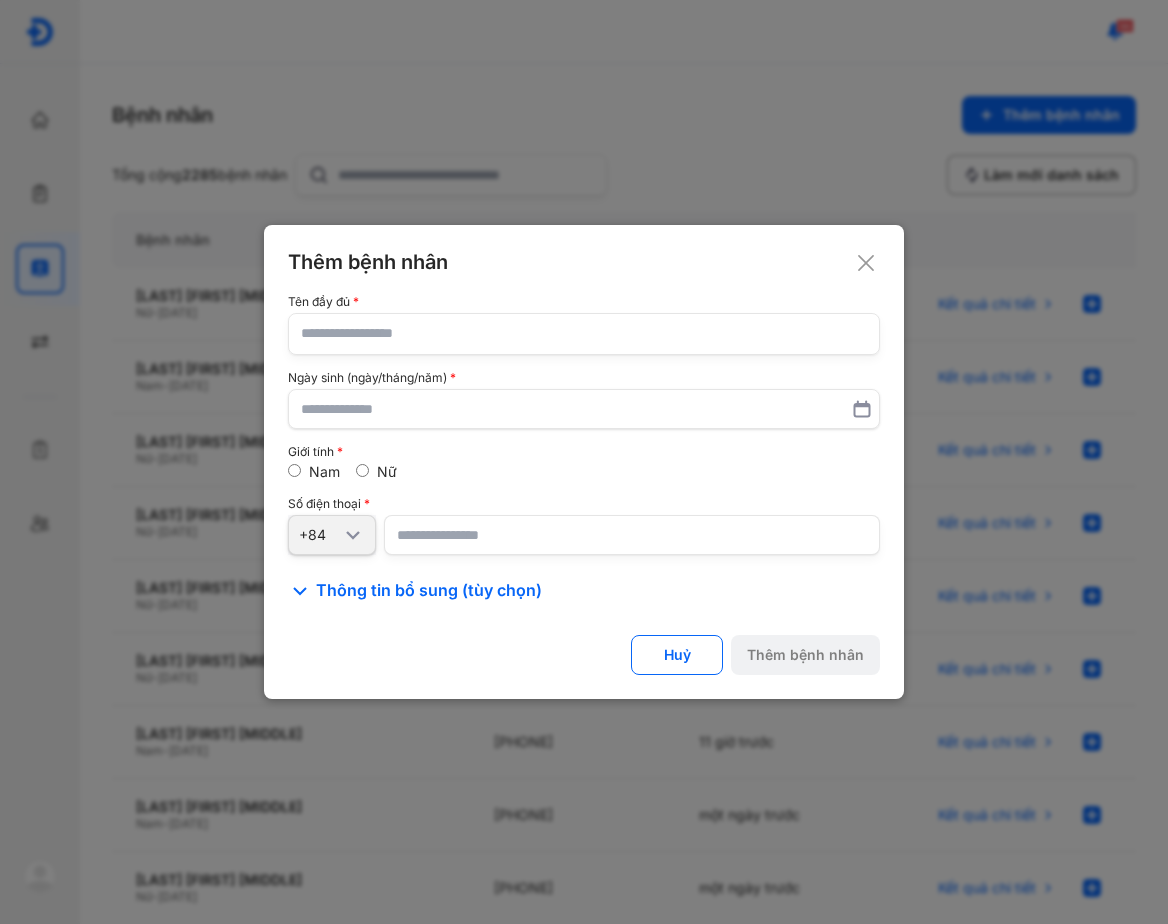 click 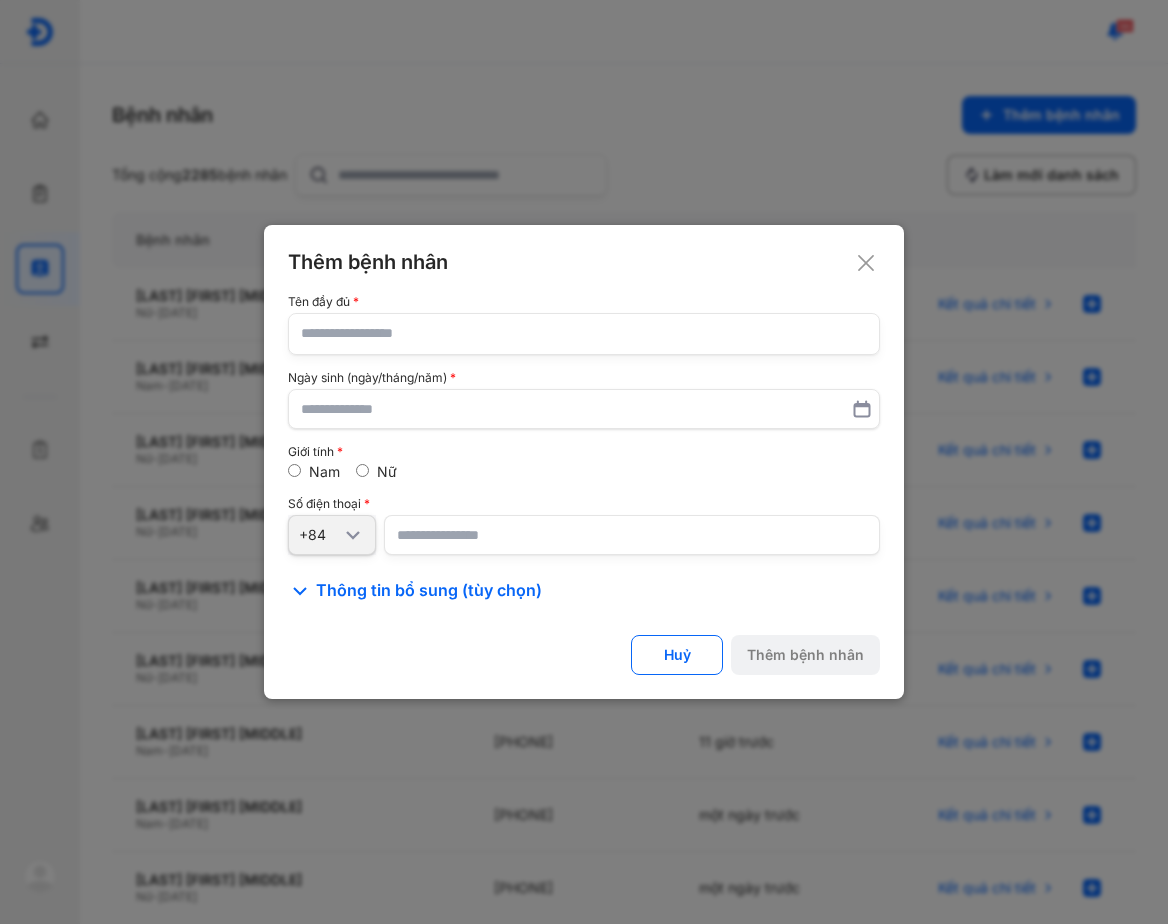 click 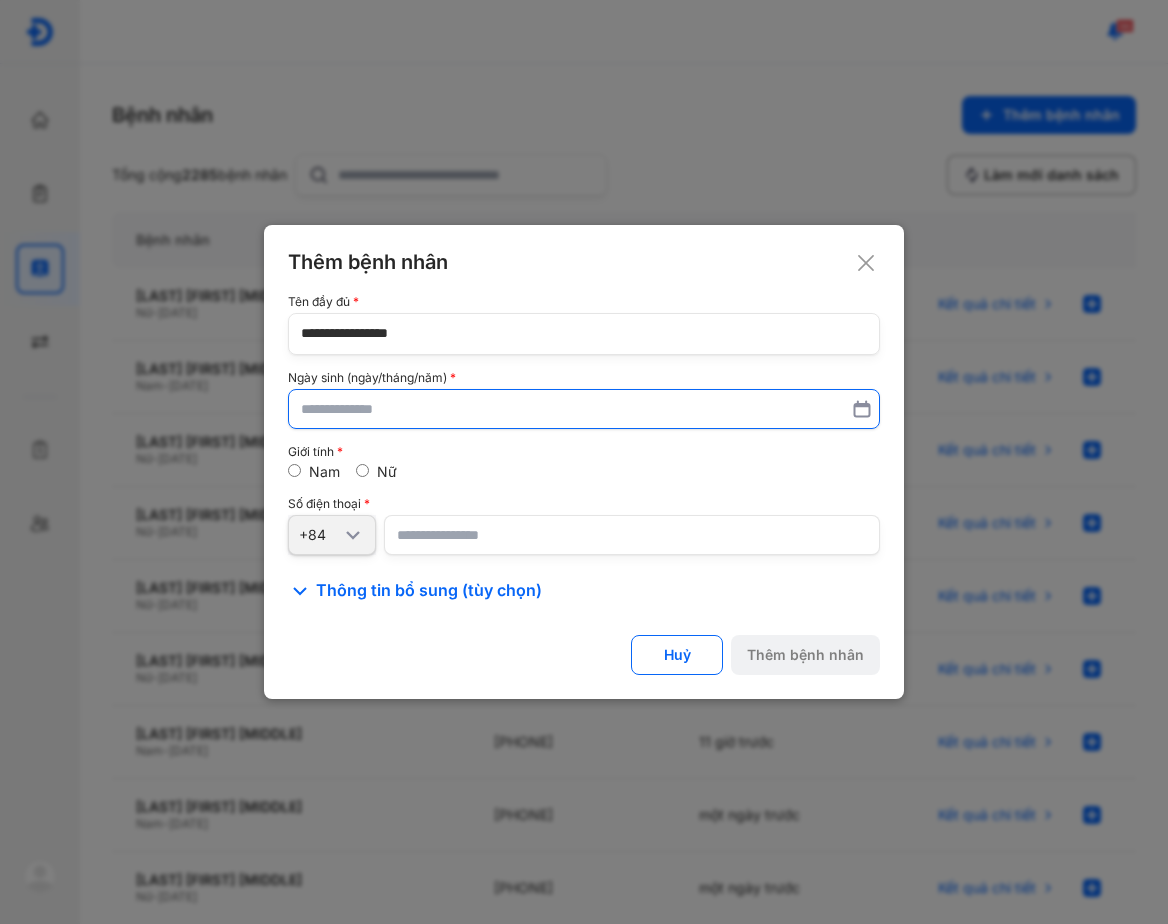 type on "**********" 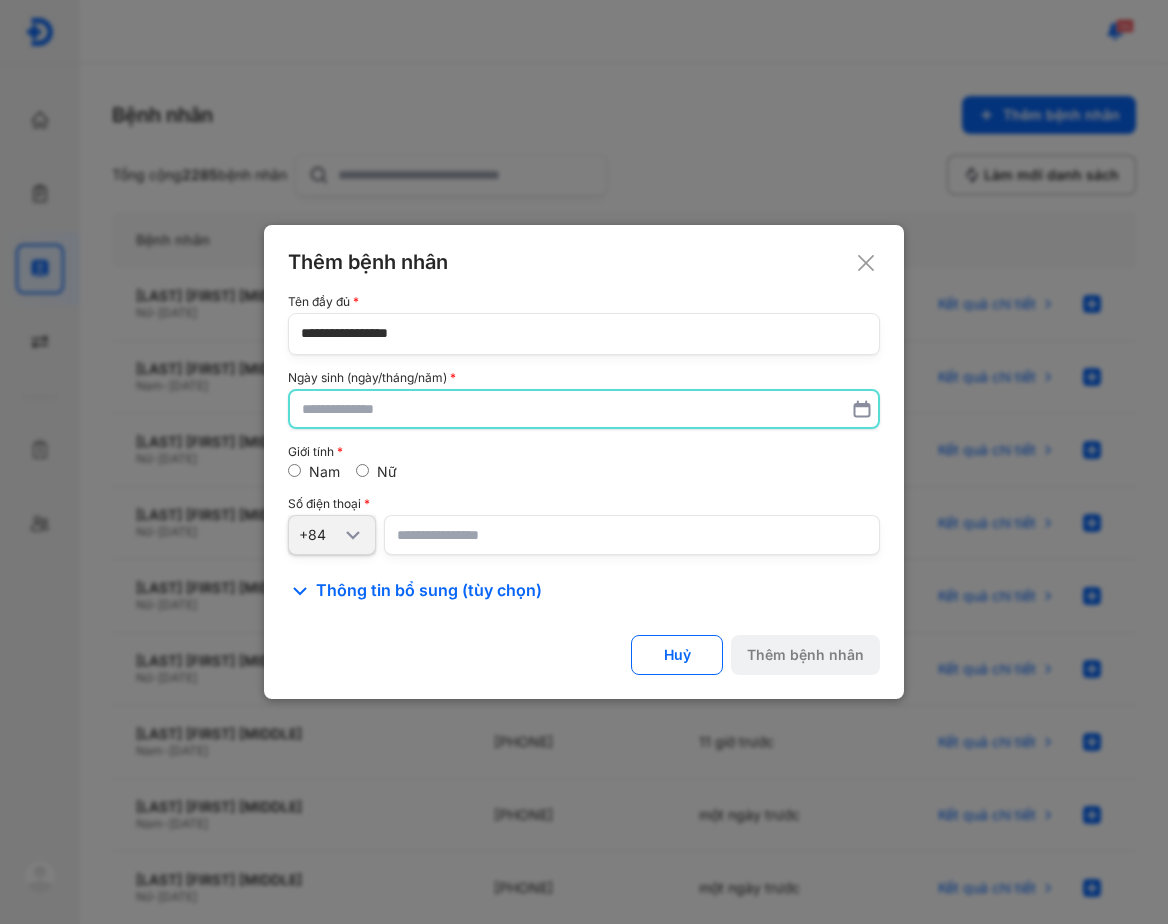click at bounding box center [584, 409] 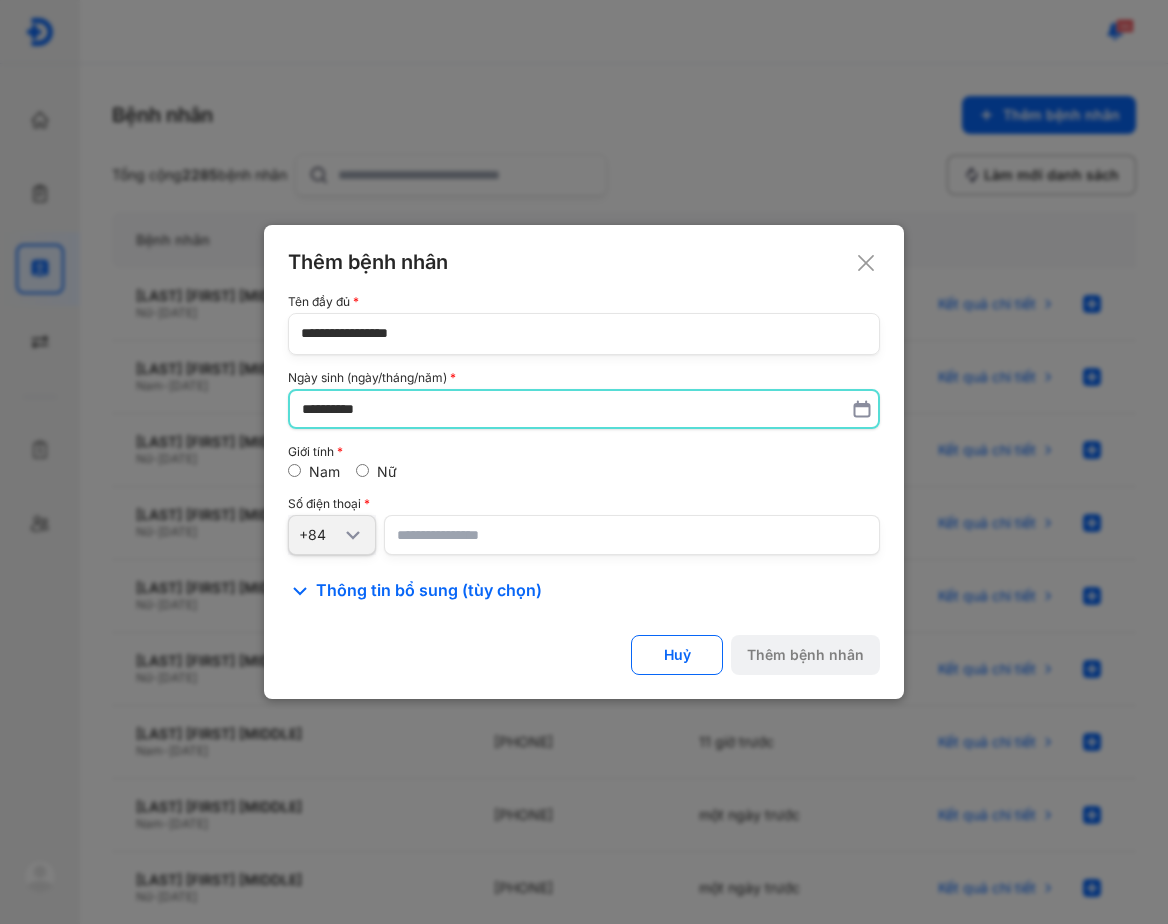 type on "**********" 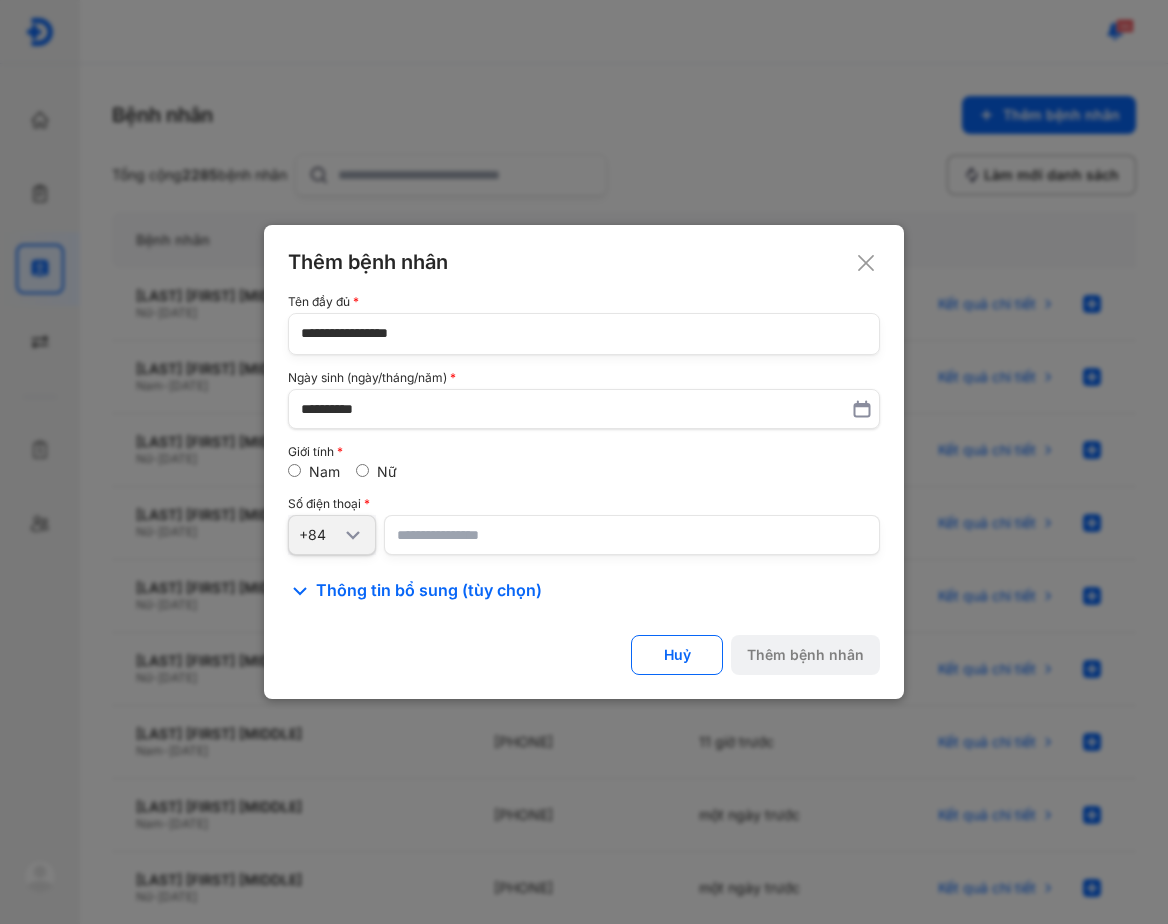 click at bounding box center [632, 535] 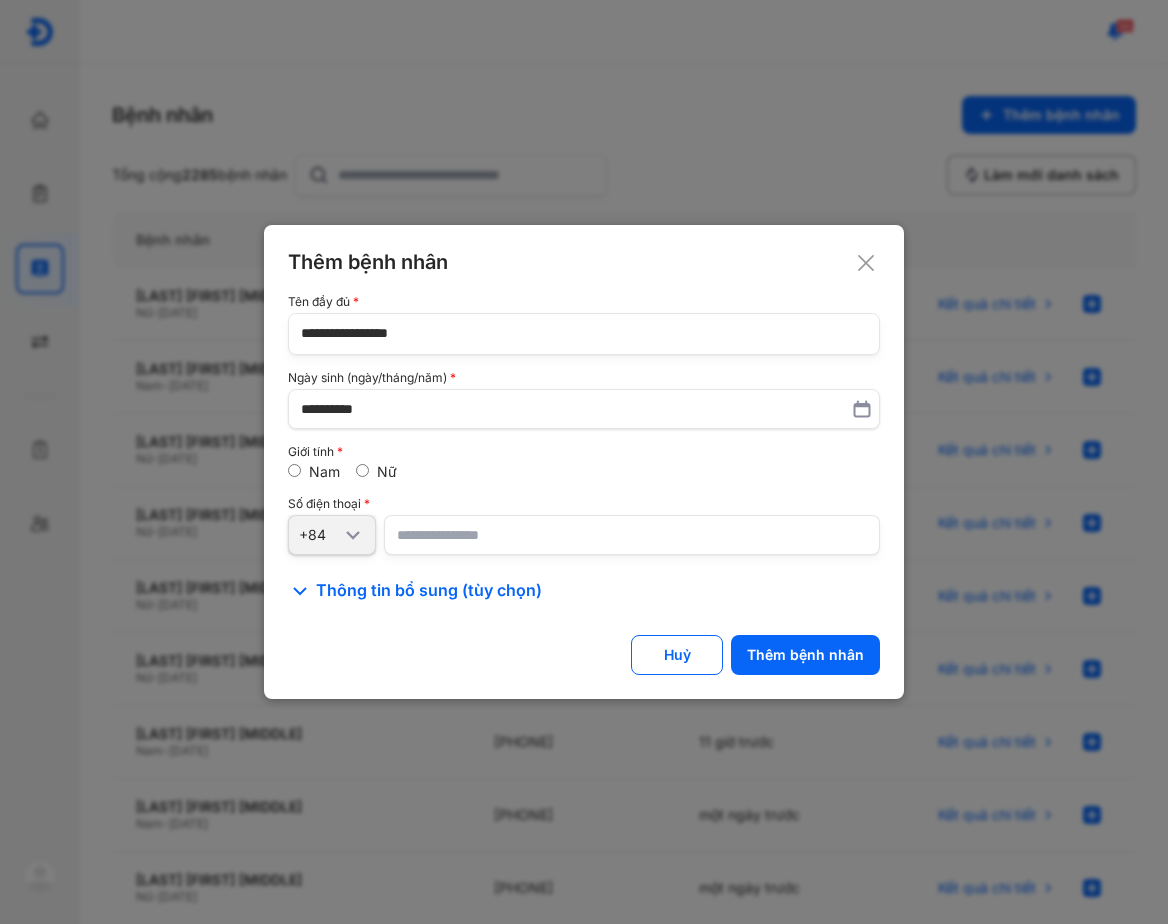 click on "**********" at bounding box center (632, 535) 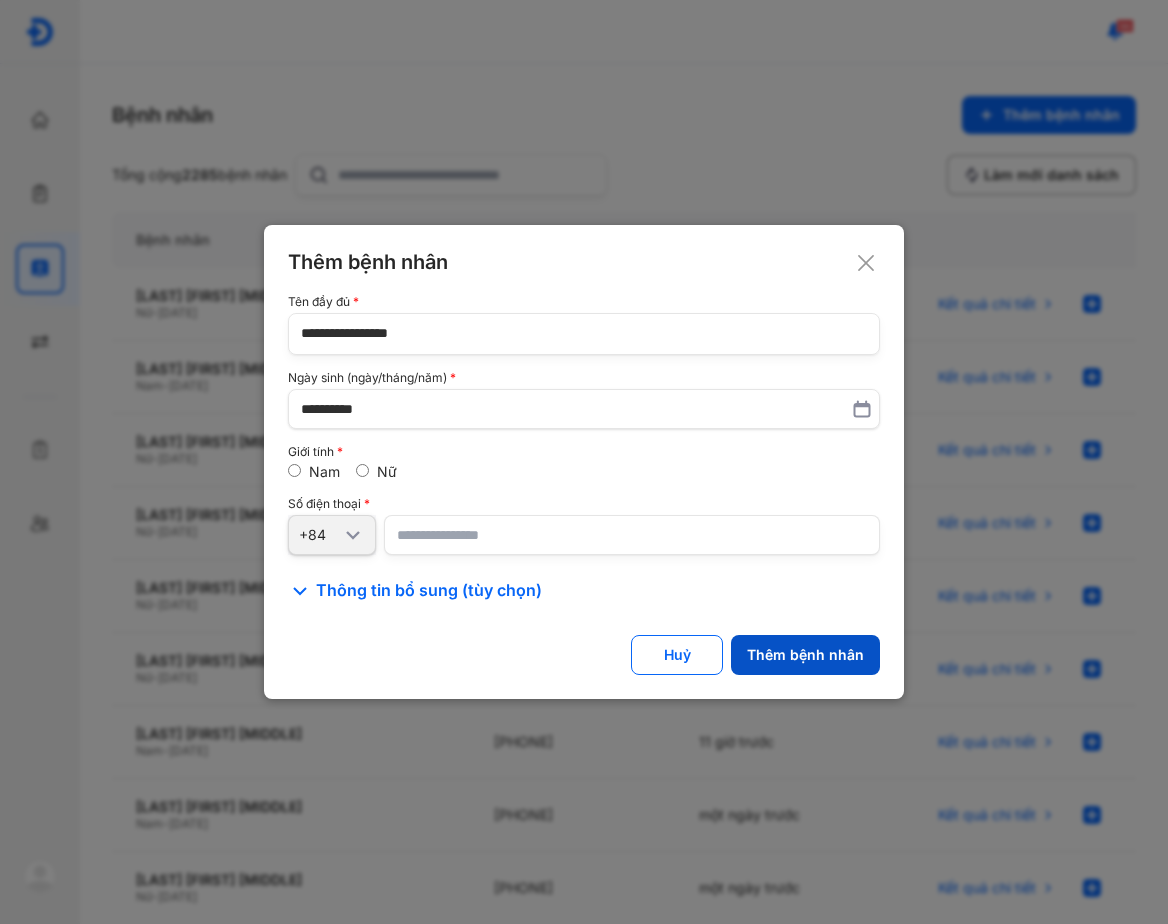 type on "**********" 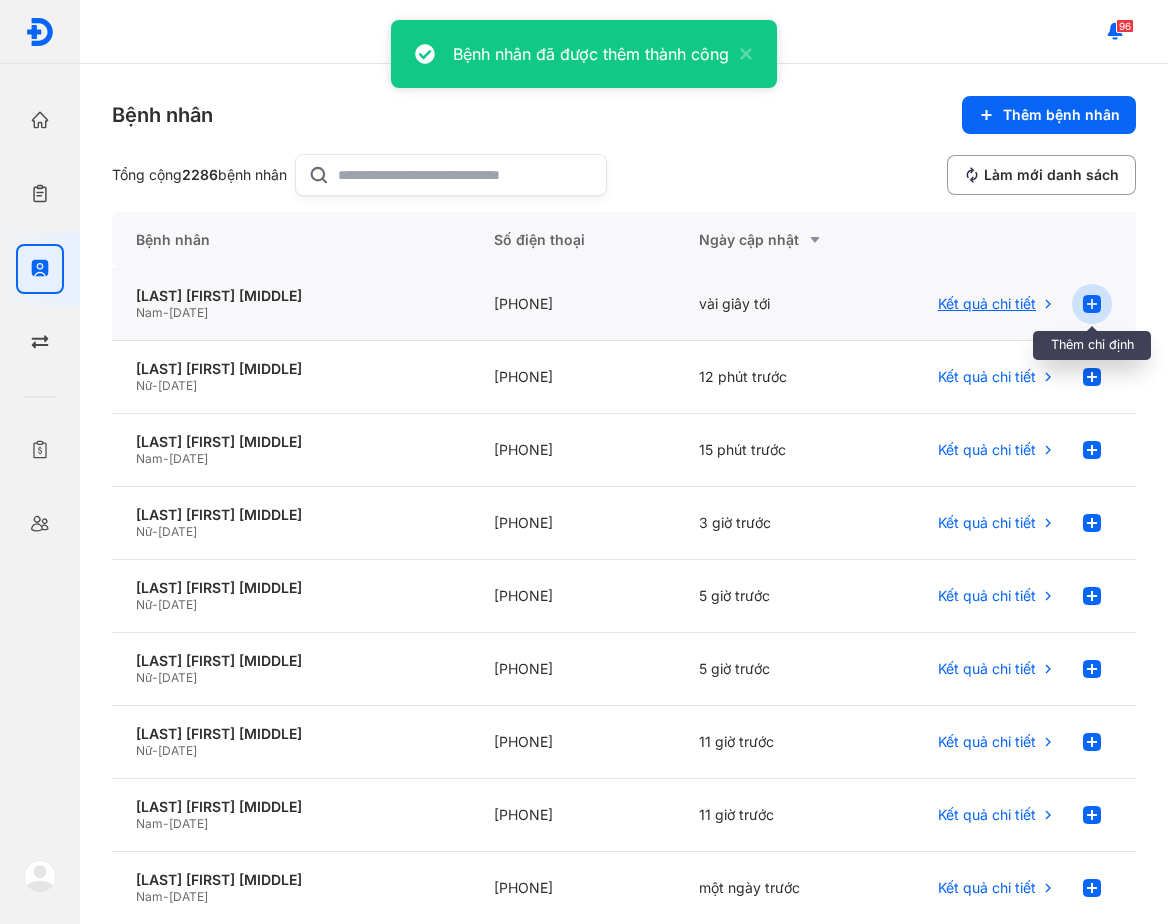 click 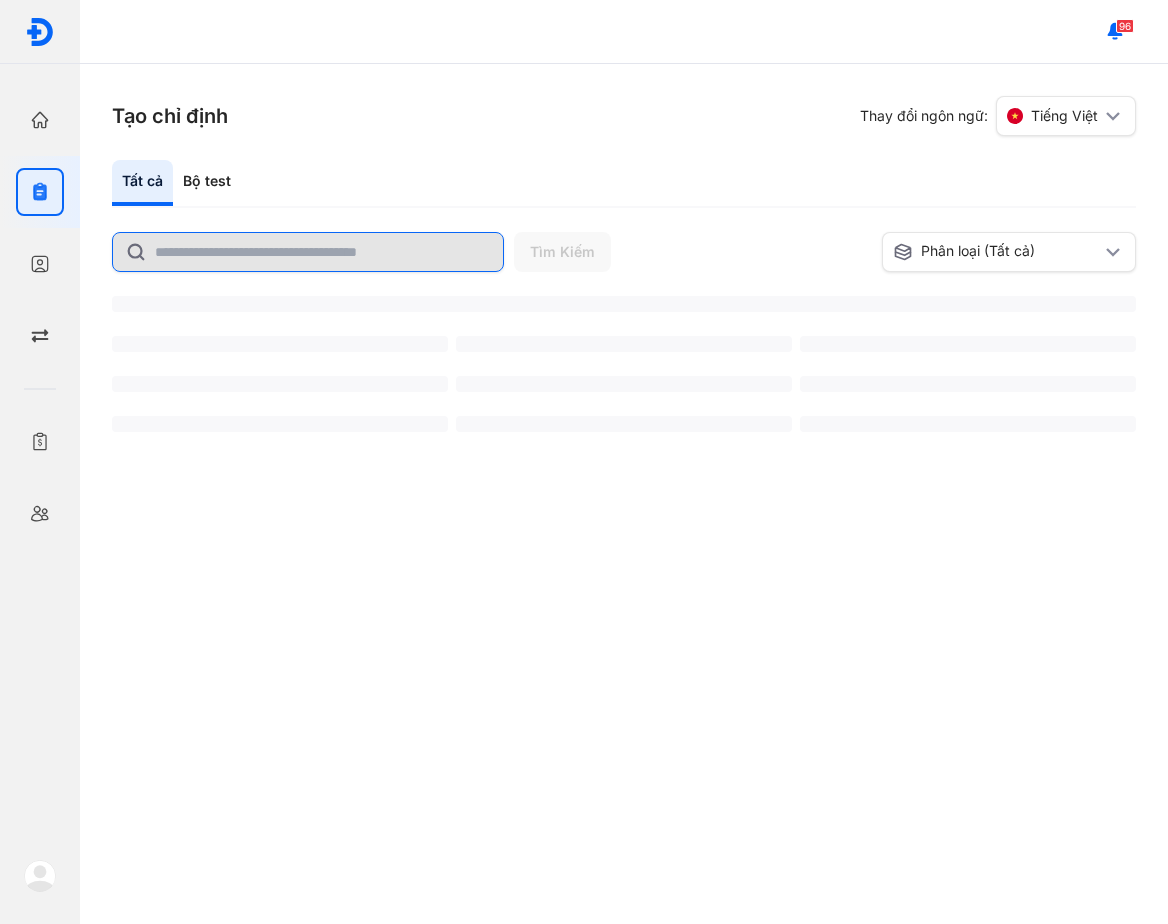 scroll, scrollTop: 0, scrollLeft: 0, axis: both 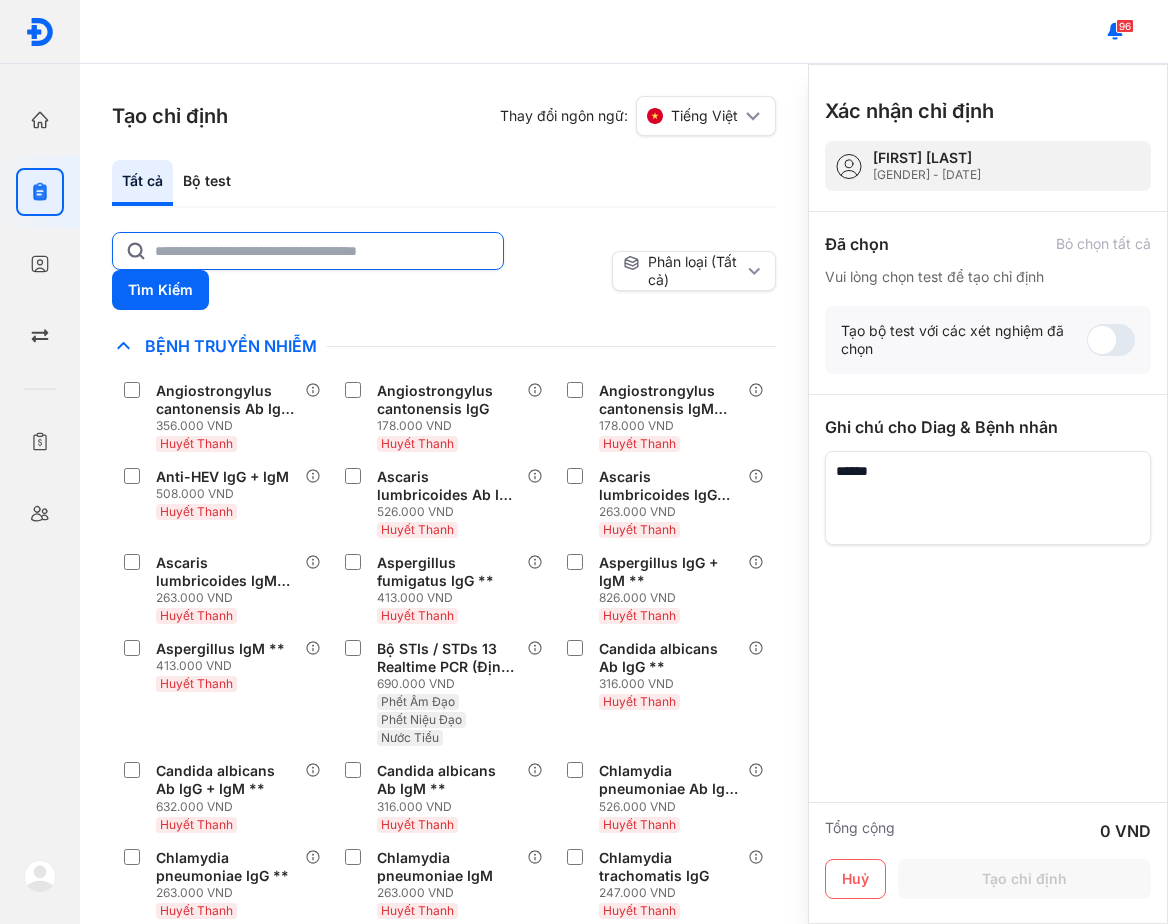 click 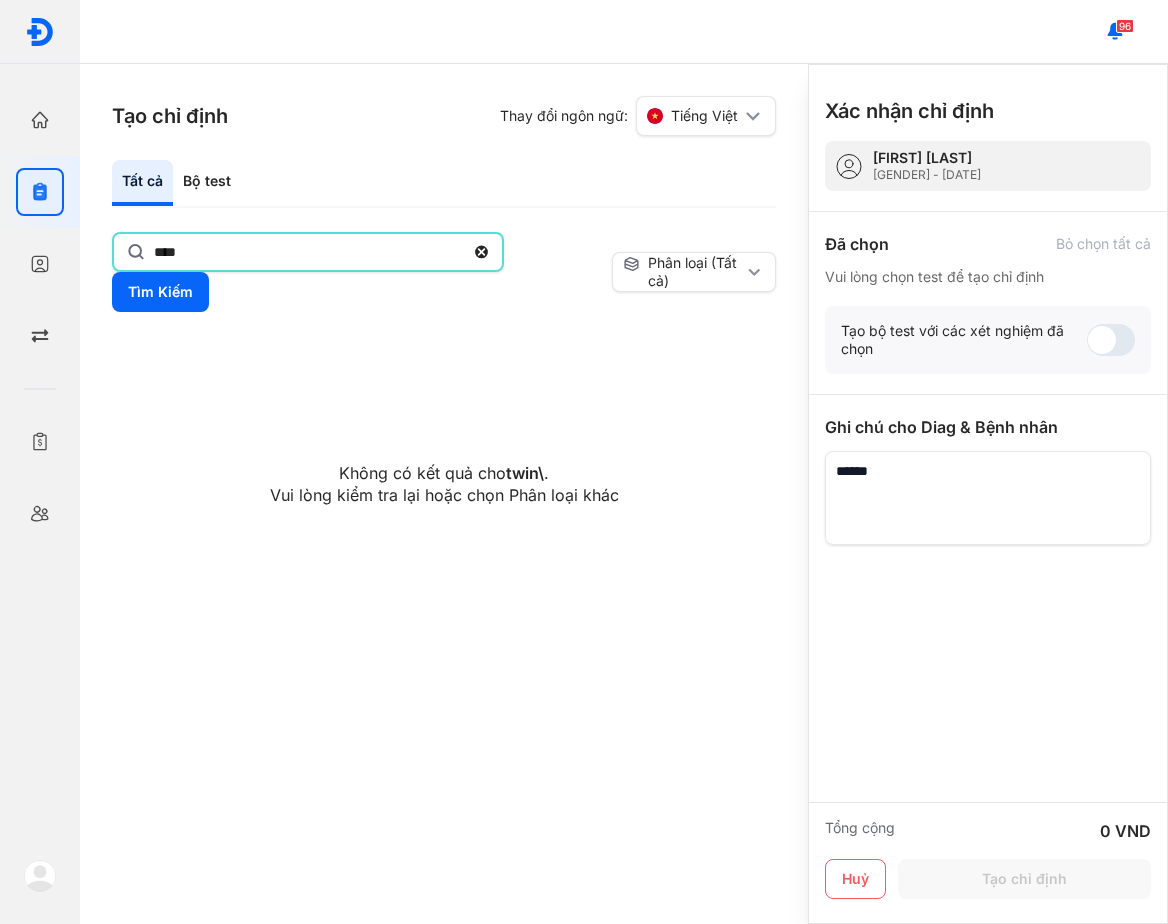 type on "****" 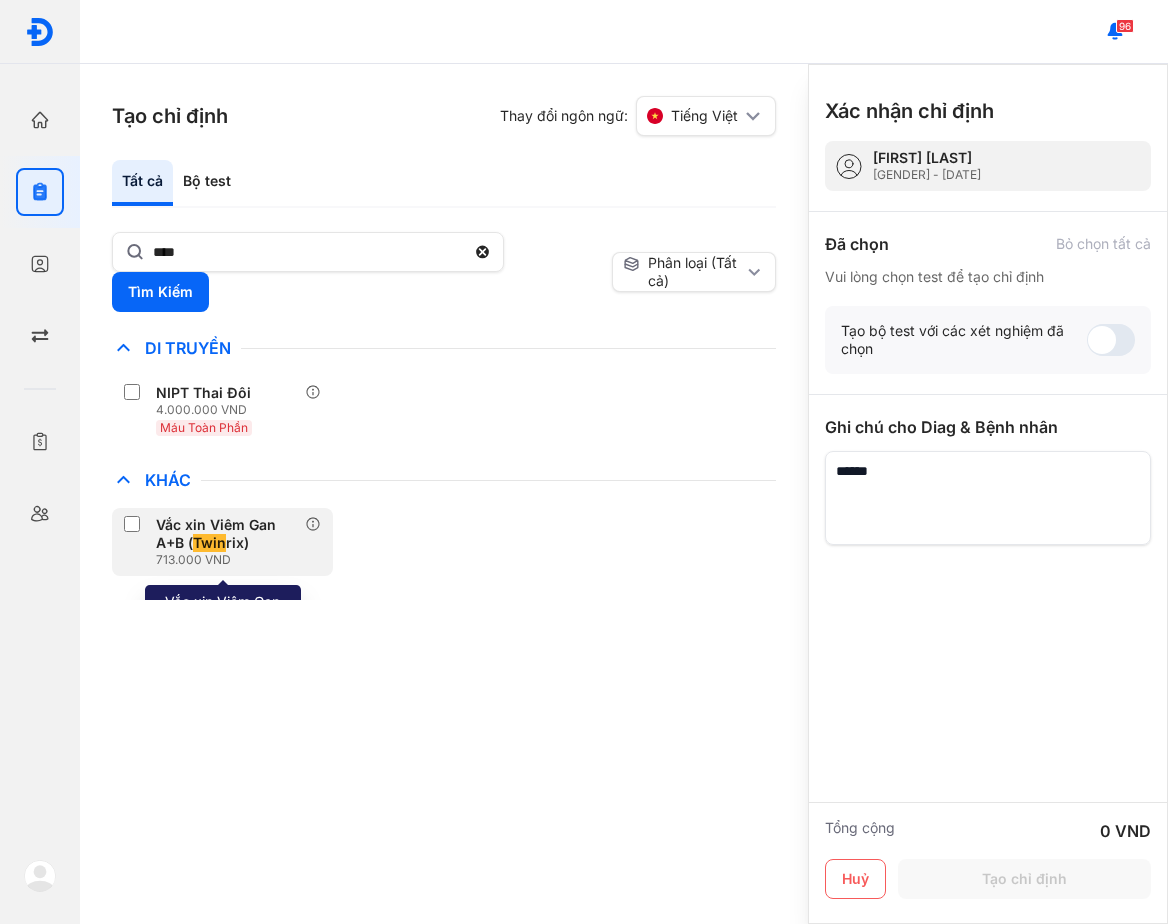 click on "Vắc xin Viêm Gan A+B ( Twin rix) 713.000 VND" 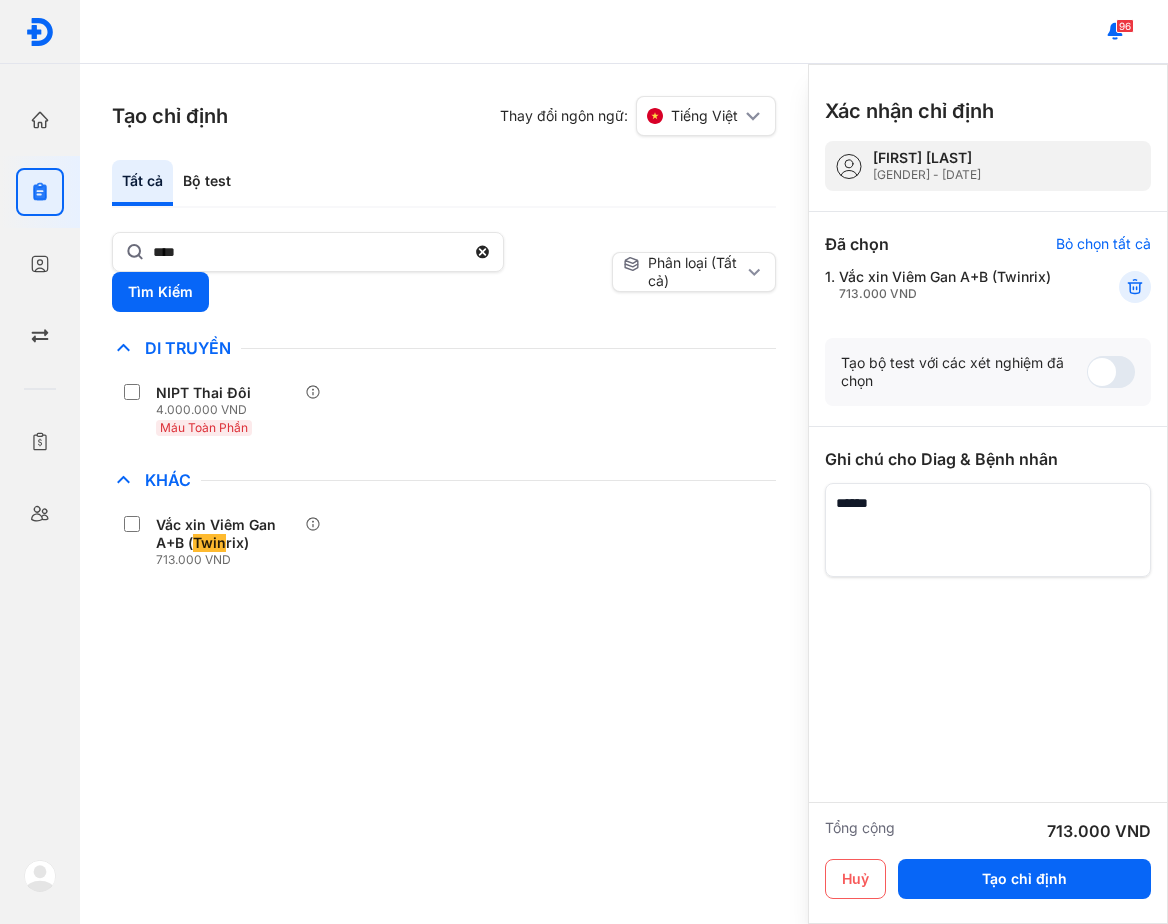 click on "Chỉ định nhiều nhất Bệnh Truyền Nhiễm Chẩn Đoán Hình Ảnh Chất Gây Nghiện COVID Di Truyền NIPT Thai Đôi 4.000.000 VND Máu Toàn Phần Dị Ứng Điện Di Độc Chất Đông Máu Gan Hô Hấp Huyết Học Khác Vắc xin Viêm Gan A+B ( Twin rix) 713.000 VND Ký Sinh Trùng Nội Tiết Tố & Hóoc-môn Sản Phụ Khoa Sàng Lọc Tiền Sinh STIs Sức Khỏe Nam Giới Thận Tiểu Đường Tim Mạch Tổng Quát Tự Miễn Tuyến Giáp Ung Thư Vi Chất Vi Sinh Viêm Gan Yếu Tố Viêm" at bounding box center [444, 468] 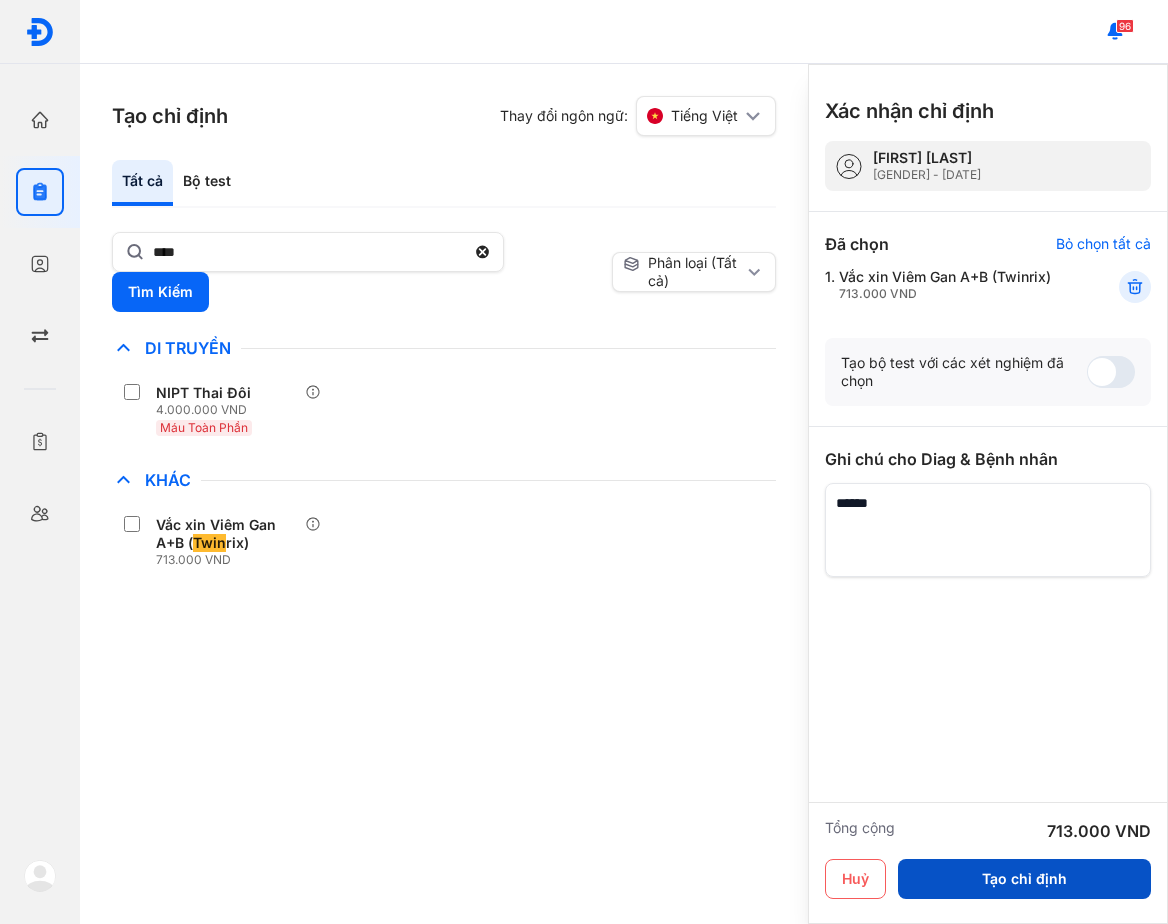 click on "Tạo chỉ định" at bounding box center (1024, 879) 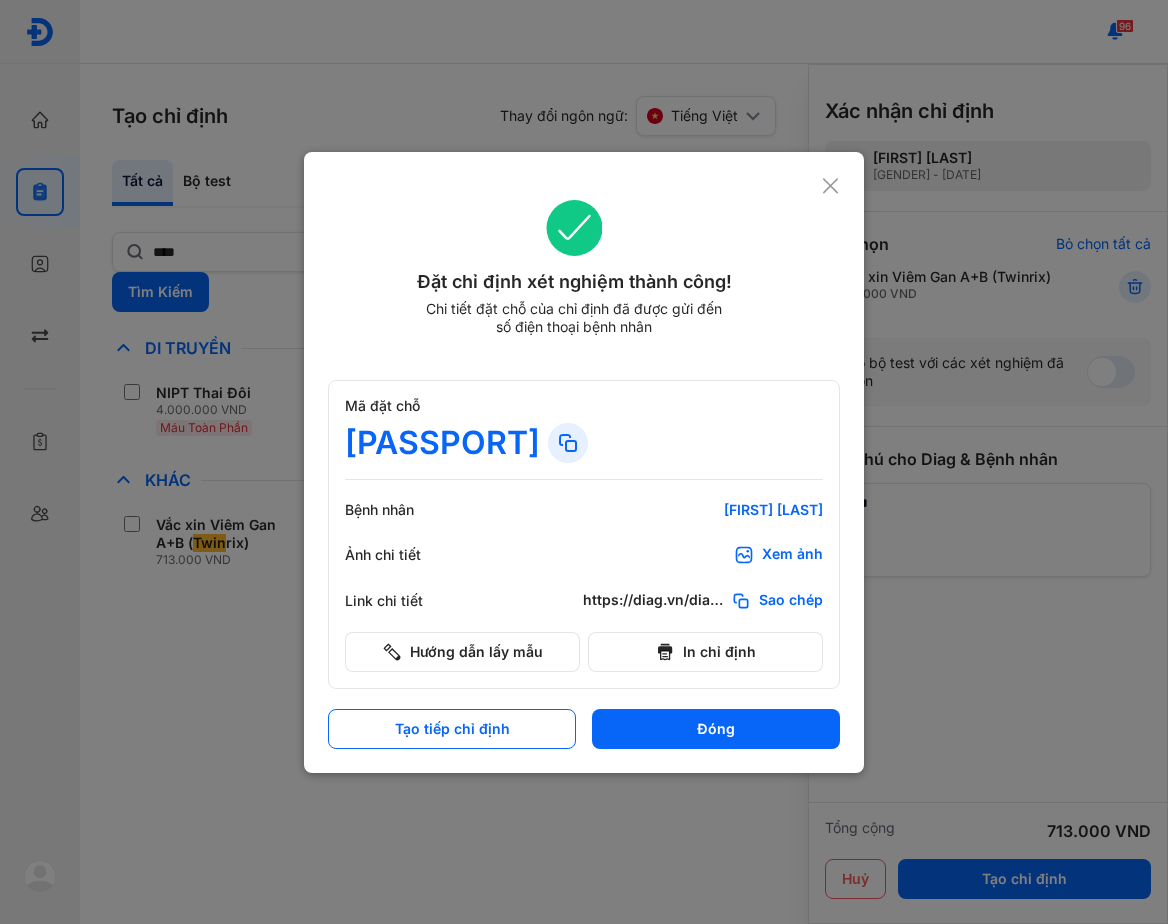 click on "AV88475" at bounding box center [584, 443] 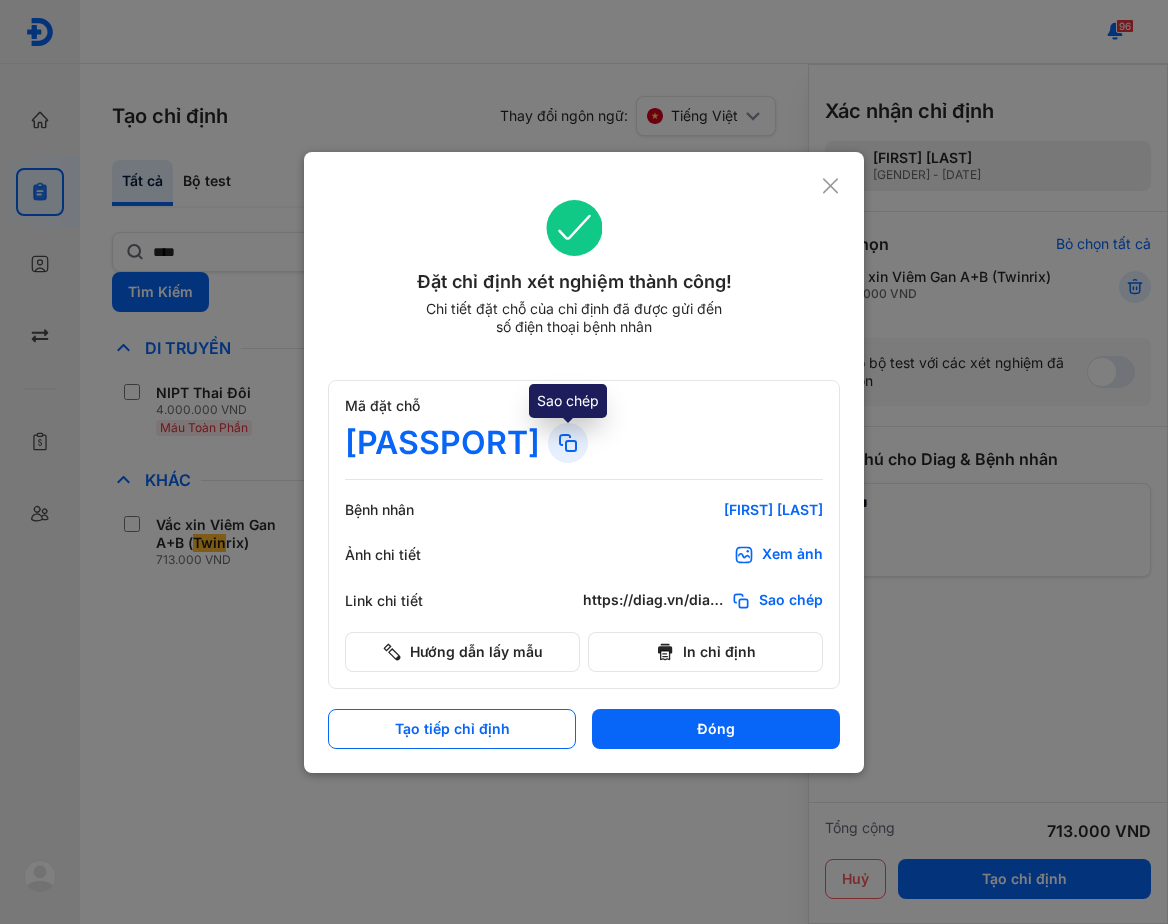 click 